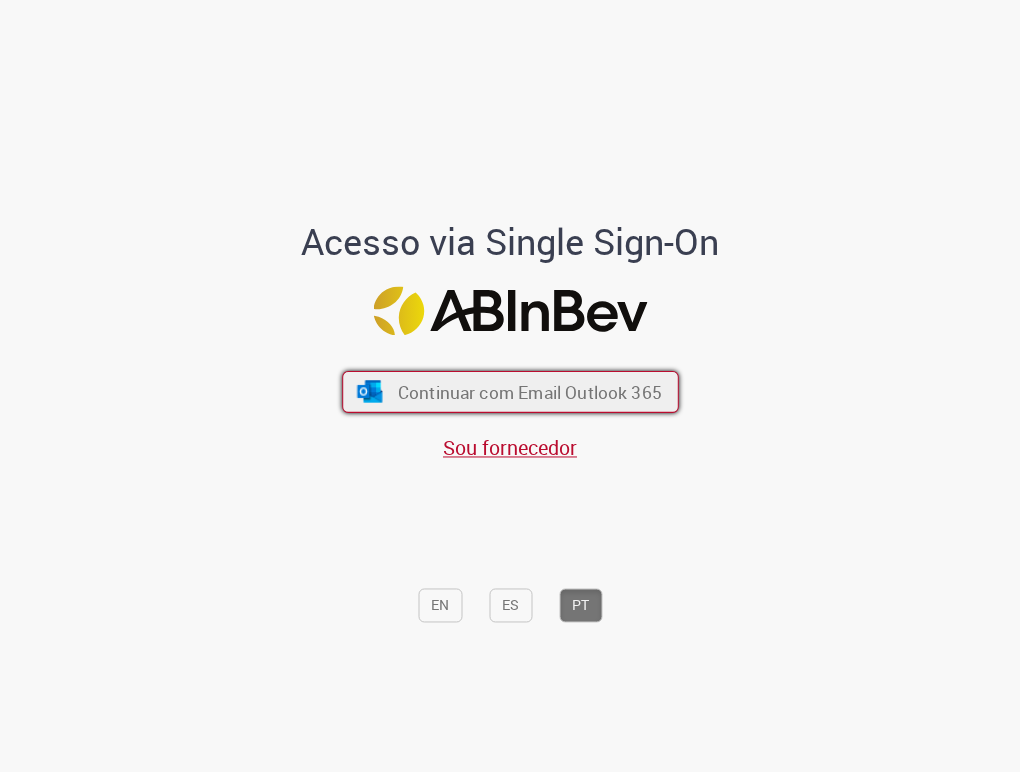 scroll, scrollTop: 0, scrollLeft: 0, axis: both 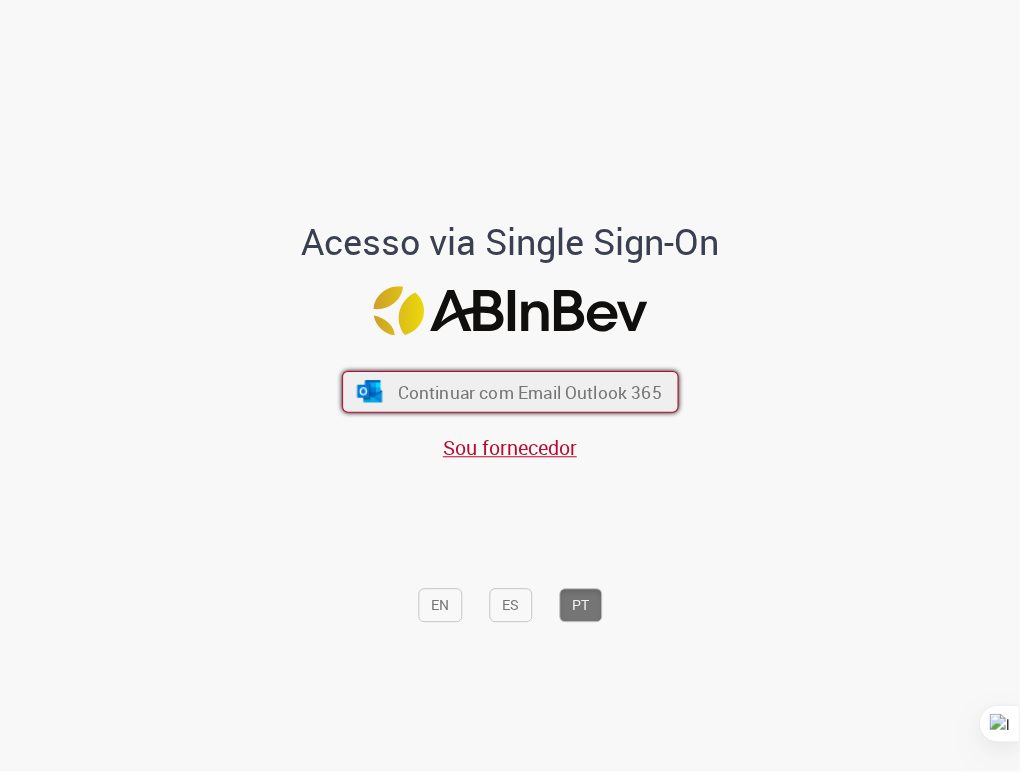 click on "Continuar com Email Outlook 365" at bounding box center (529, 392) 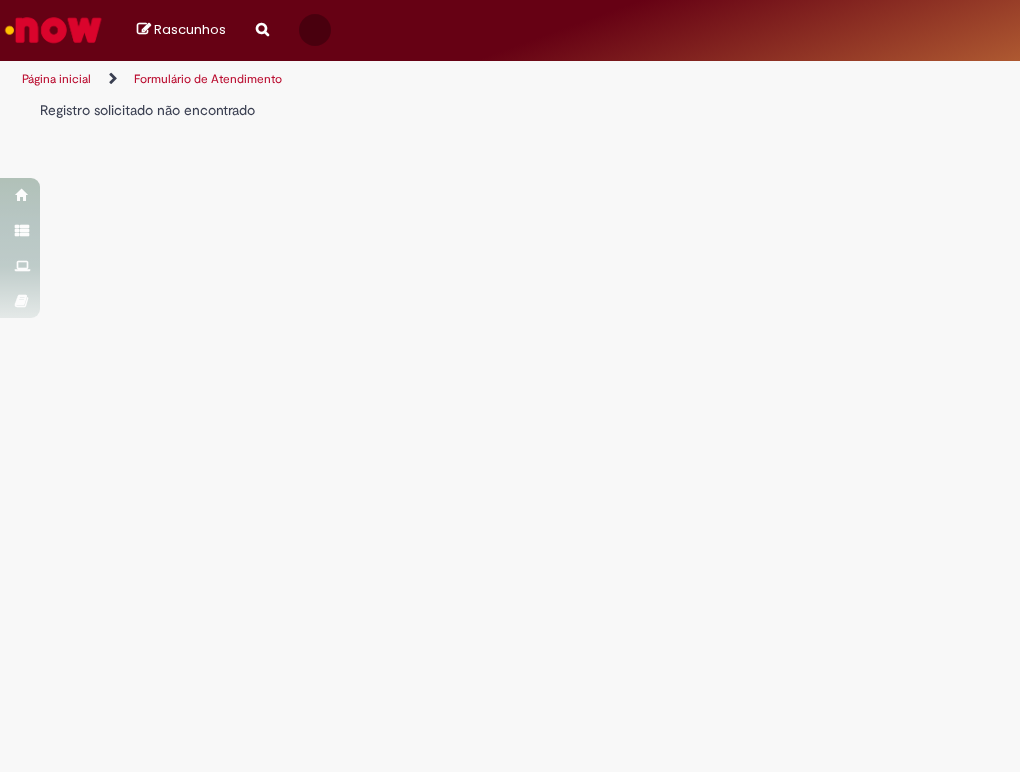 scroll, scrollTop: 0, scrollLeft: 0, axis: both 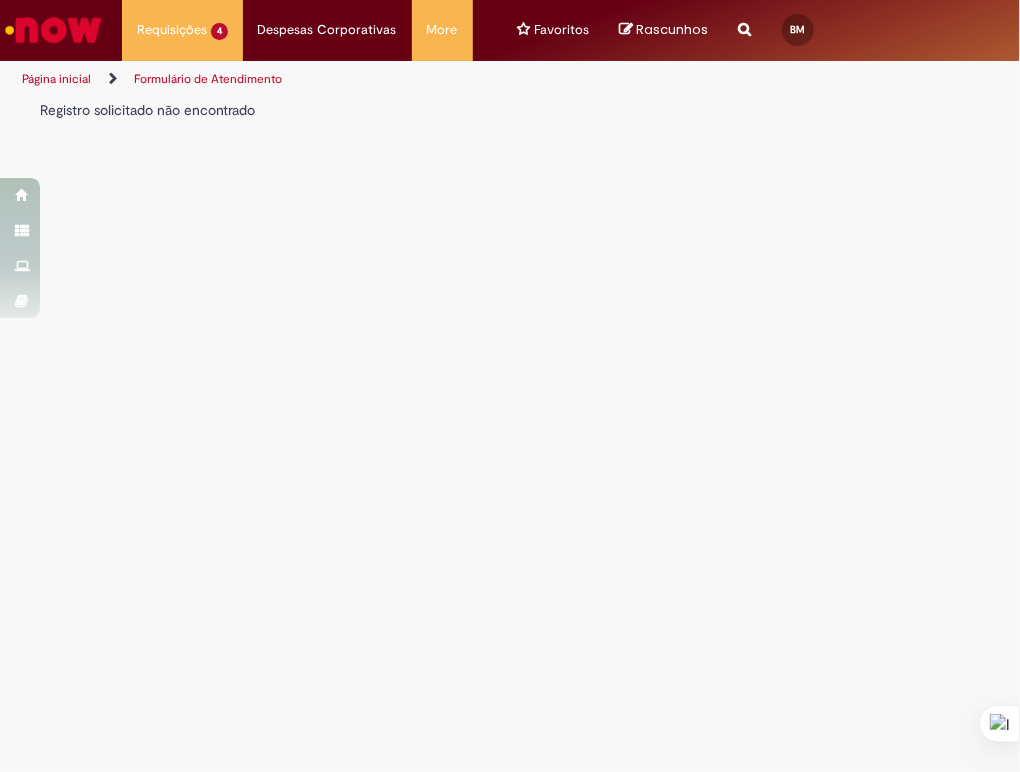 drag, startPoint x: 709, startPoint y: 32, endPoint x: 726, endPoint y: 32, distance: 17 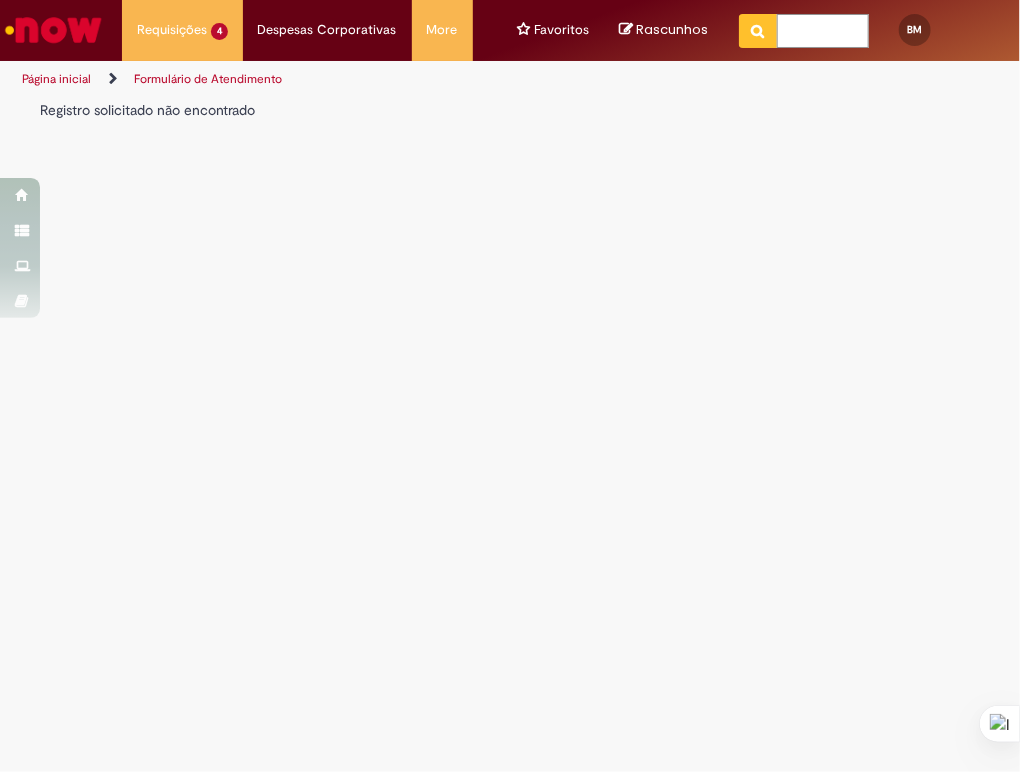 click at bounding box center (823, 31) 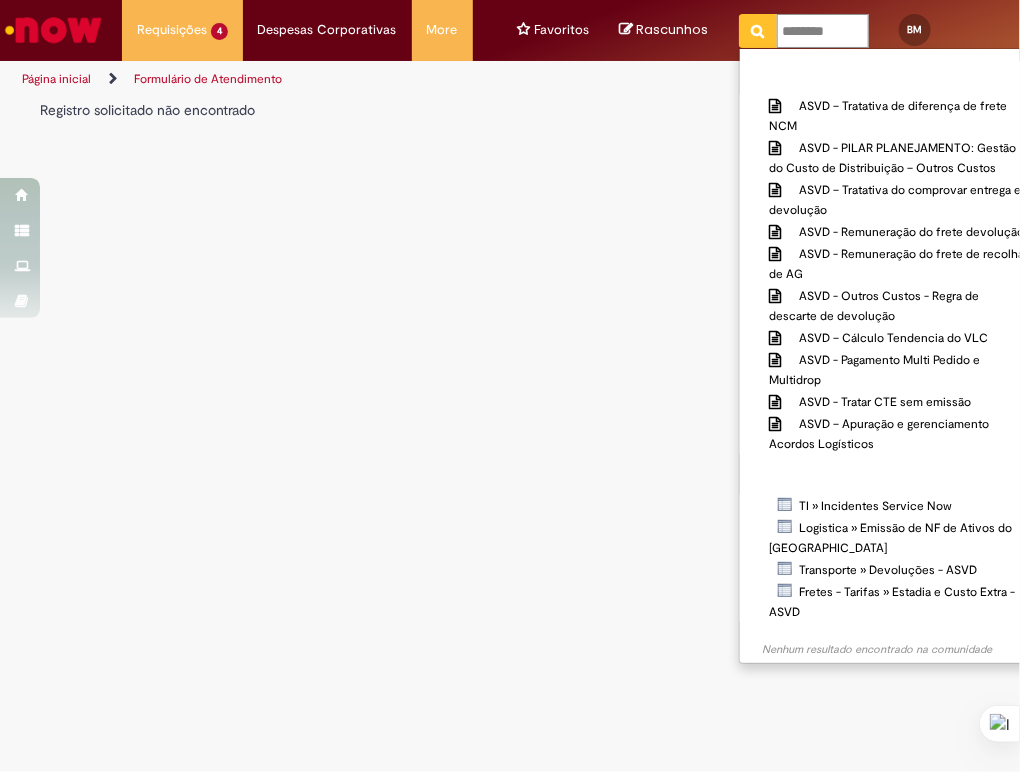 type on "********" 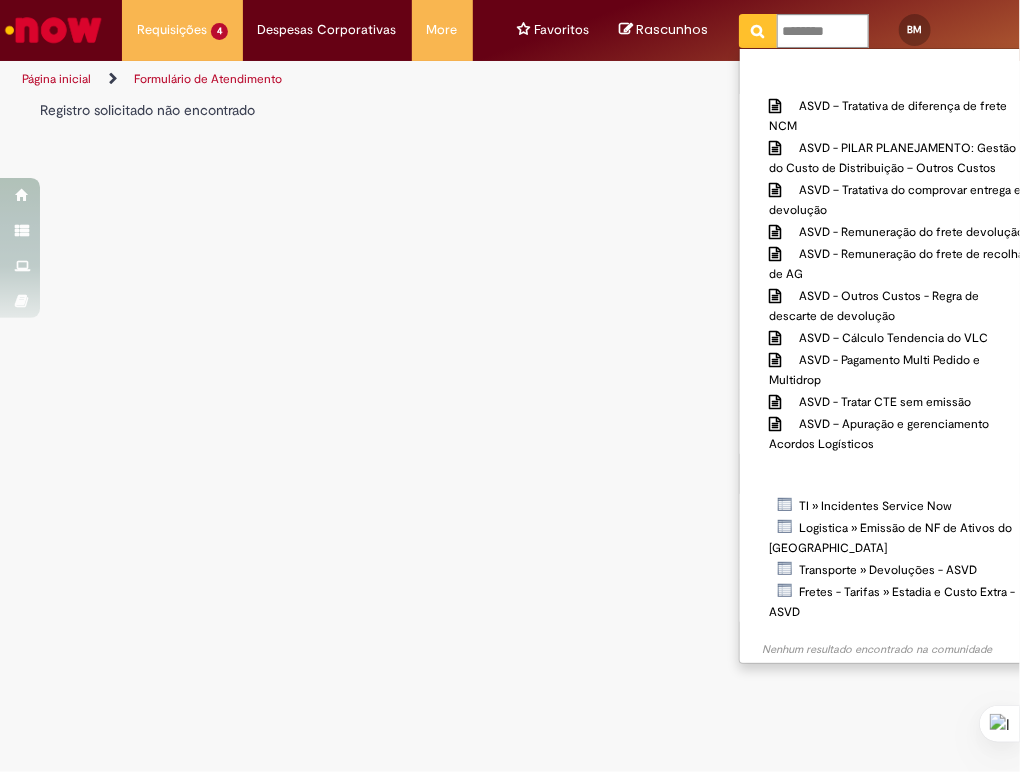 click at bounding box center [758, 31] 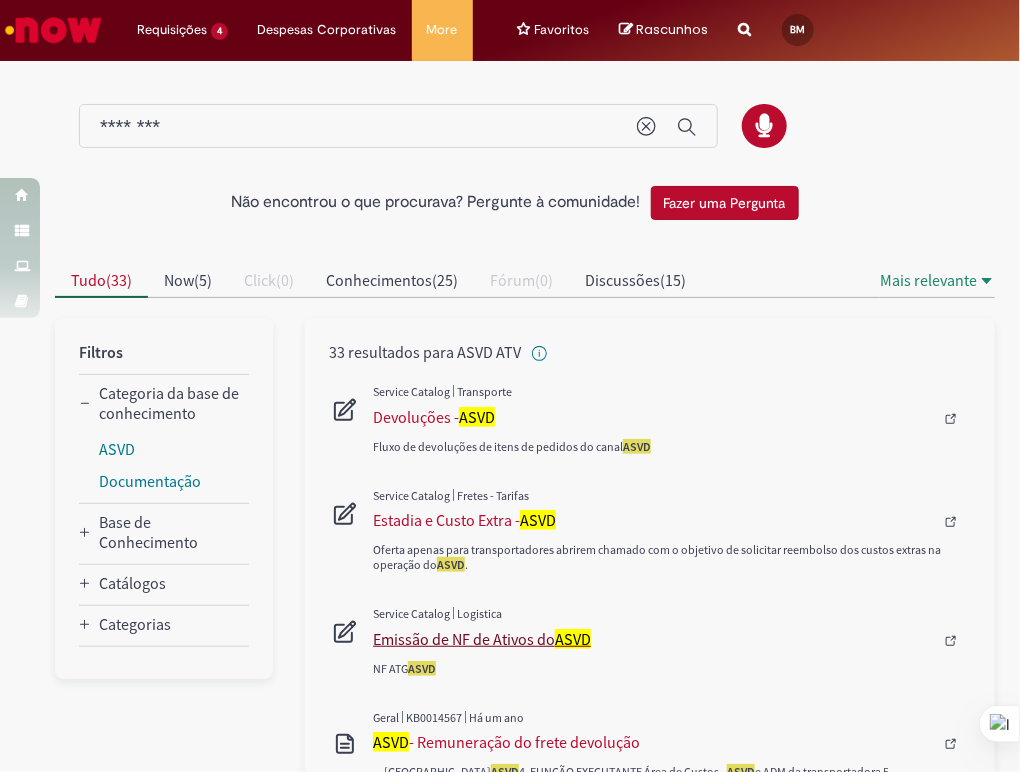 click on "Emissão de NF de Ativos do  [GEOGRAPHIC_DATA]" at bounding box center [657, 639] 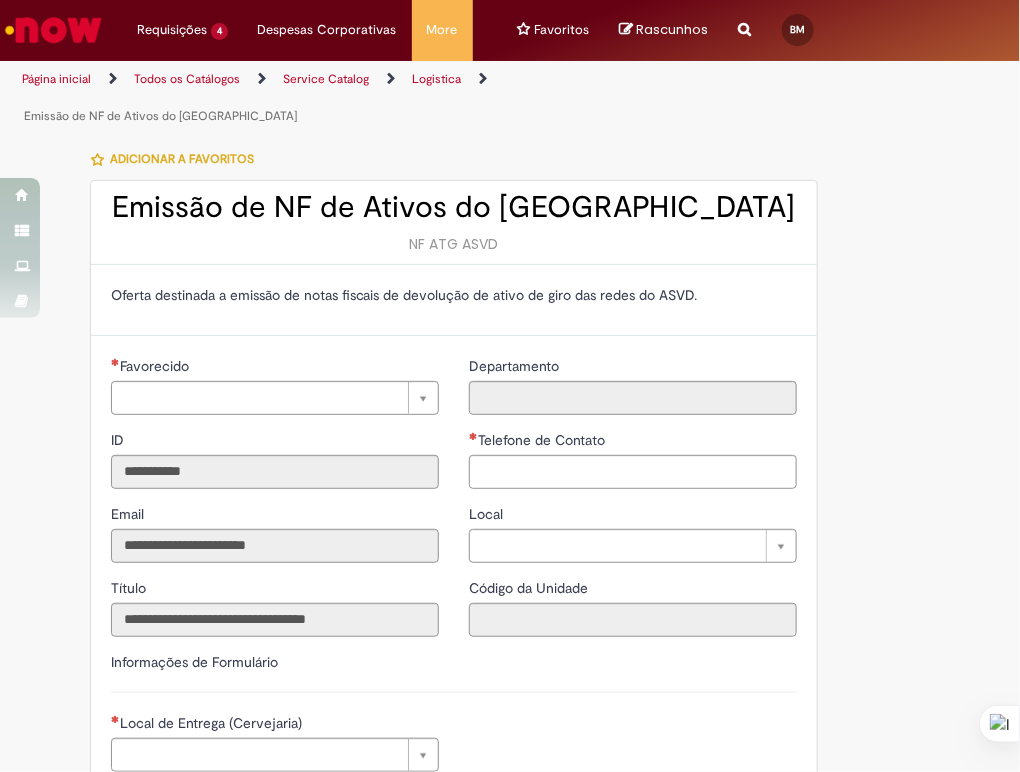 type on "**********" 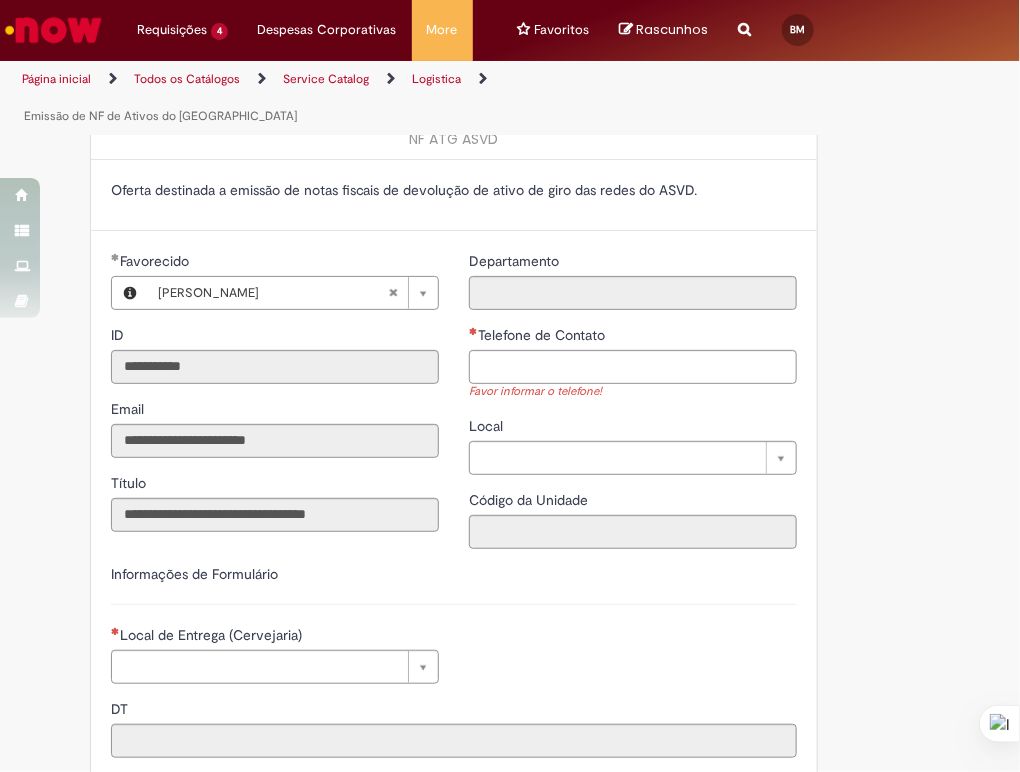 scroll, scrollTop: 111, scrollLeft: 0, axis: vertical 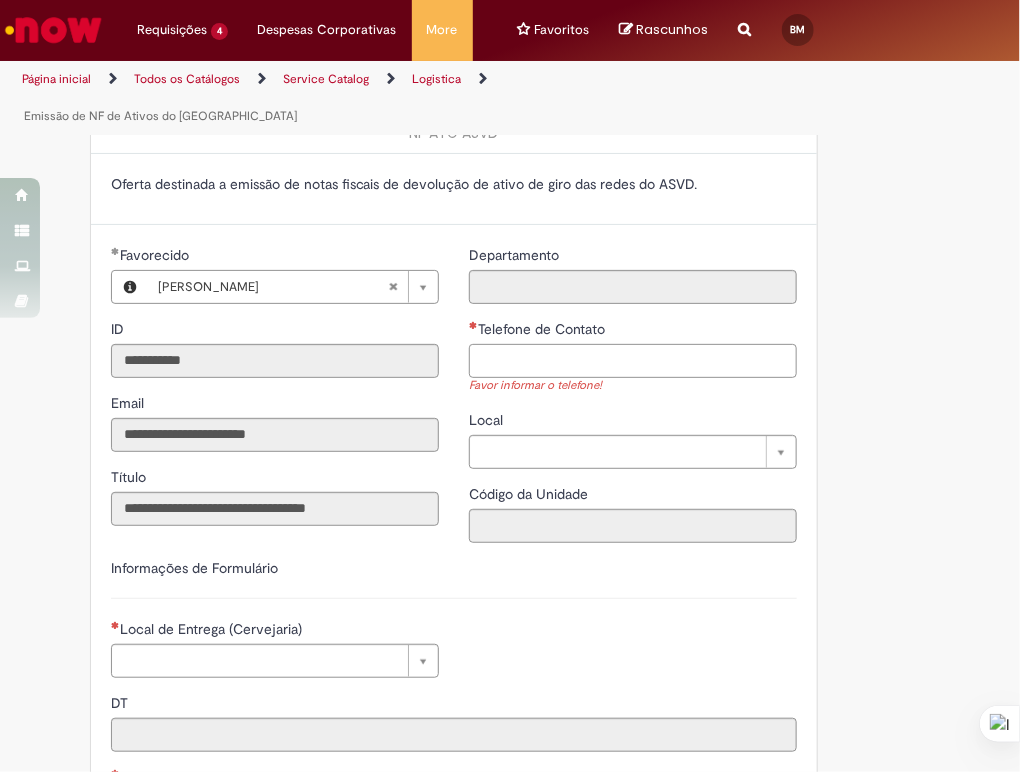 click on "Telefone de Contato" at bounding box center (633, 361) 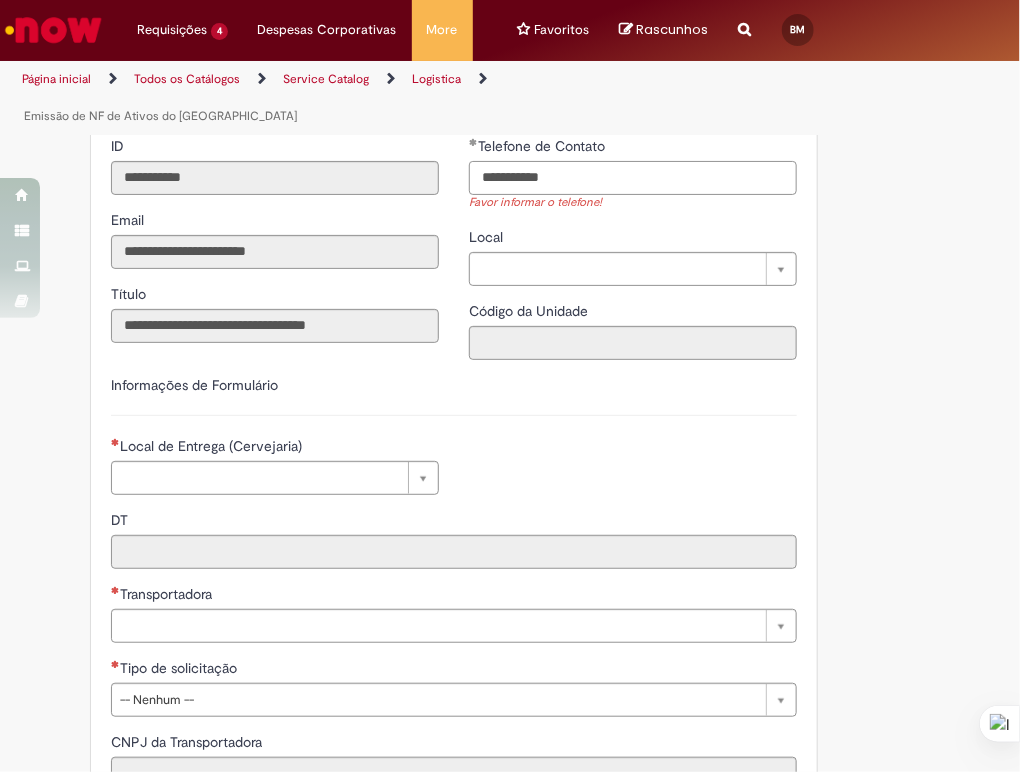 scroll, scrollTop: 333, scrollLeft: 0, axis: vertical 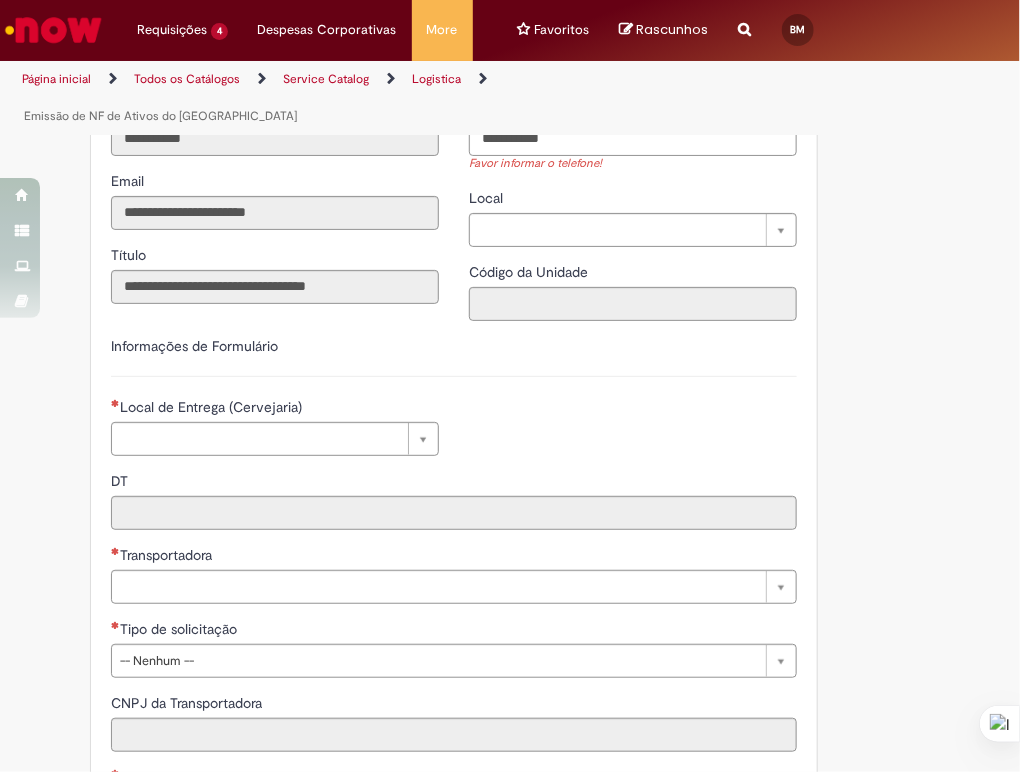 type on "**********" 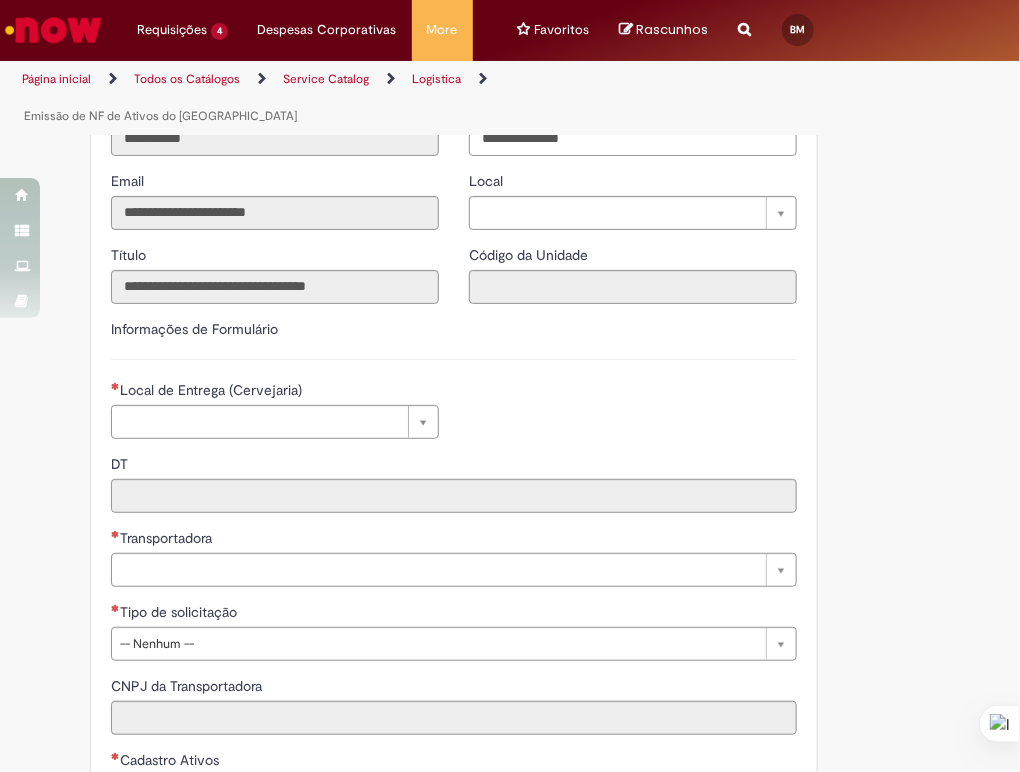 click on "Informações de Formulário" at bounding box center [454, 339] 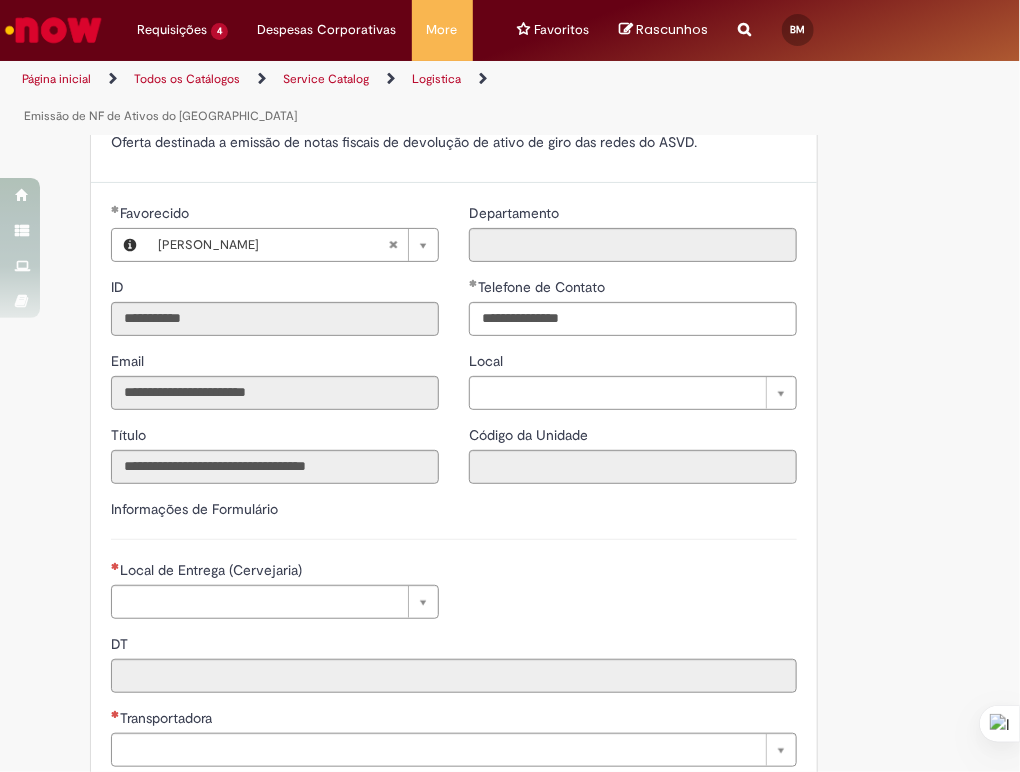 scroll, scrollTop: 222, scrollLeft: 0, axis: vertical 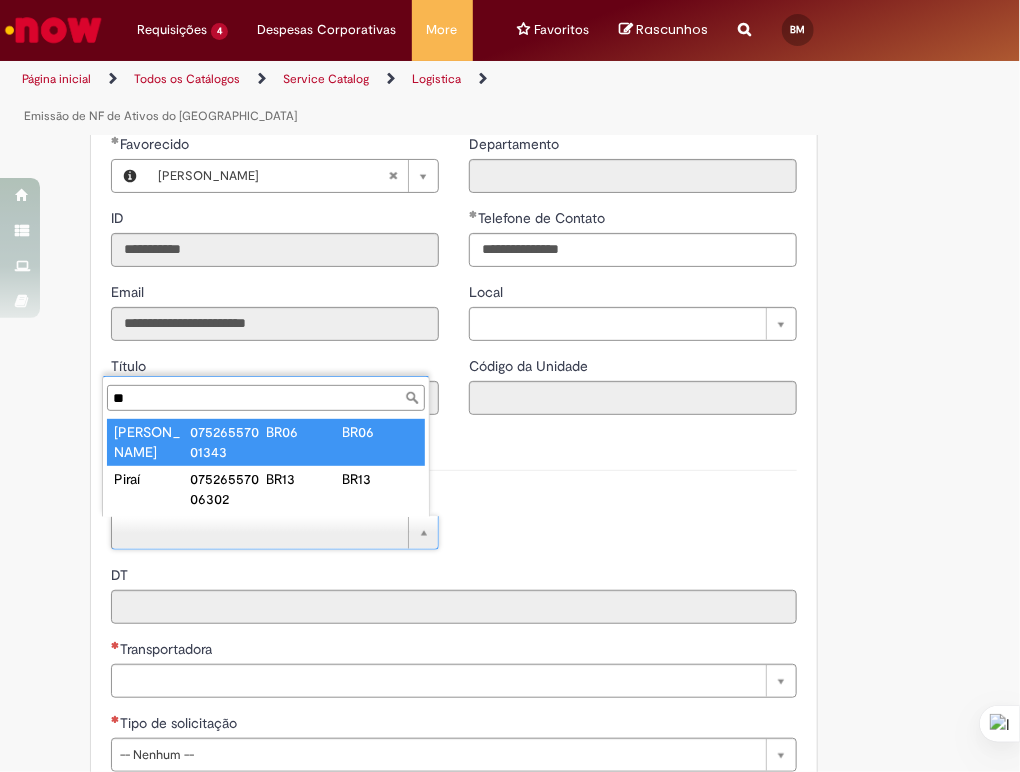 type on "*" 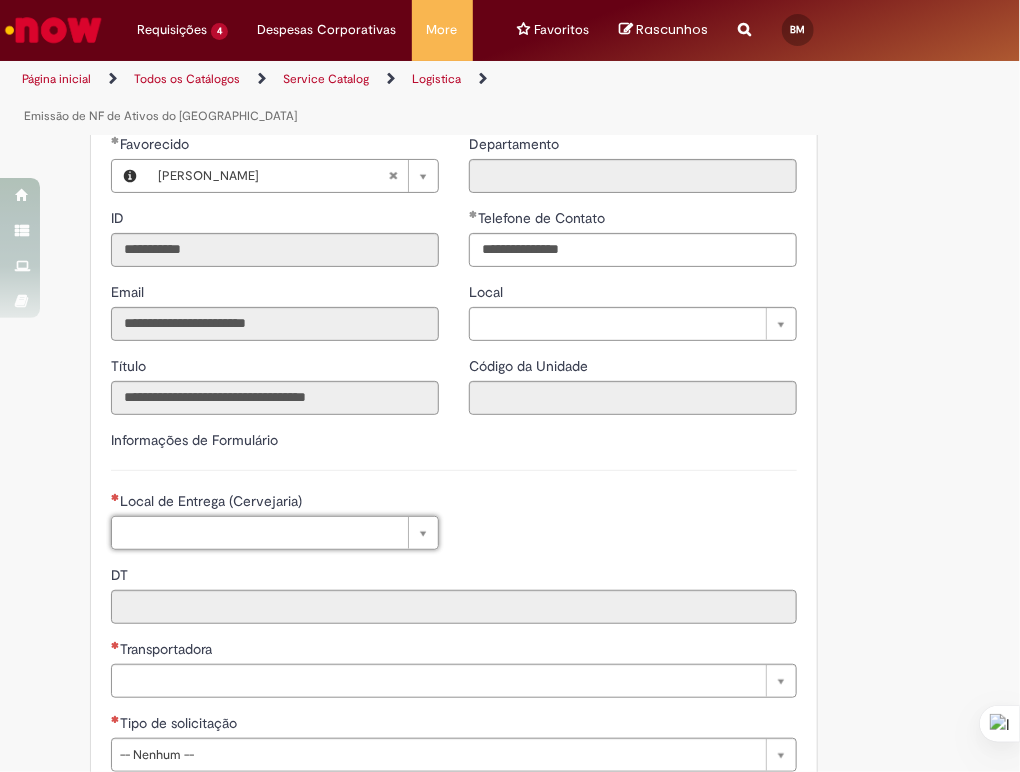 type on "*" 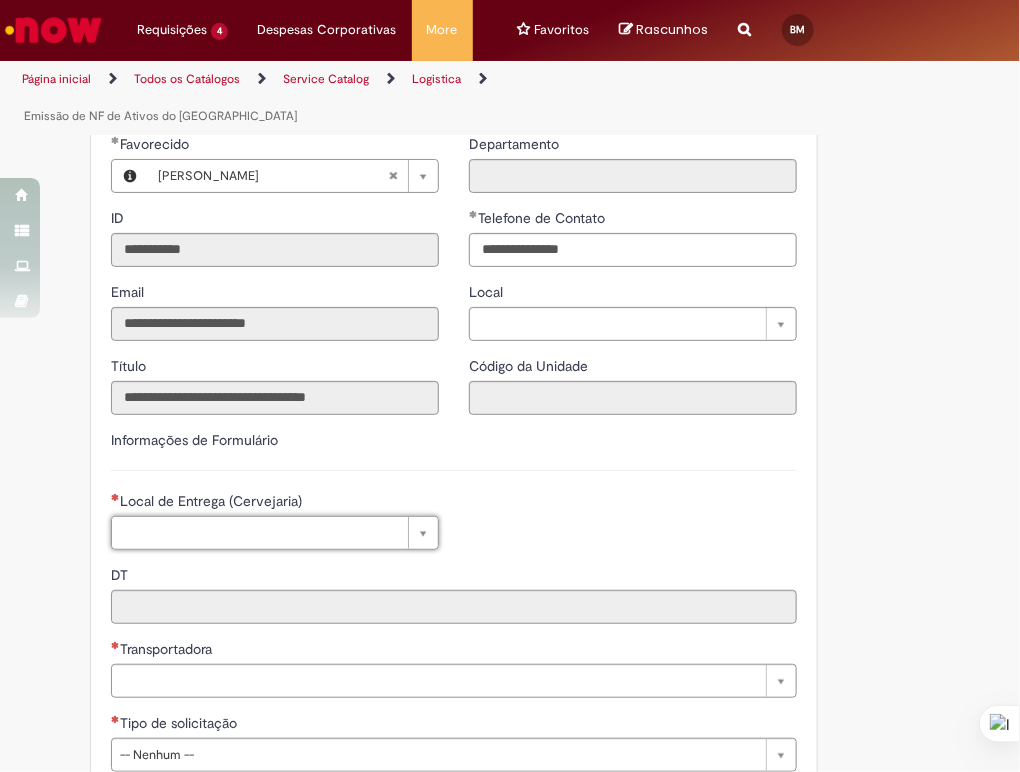 type 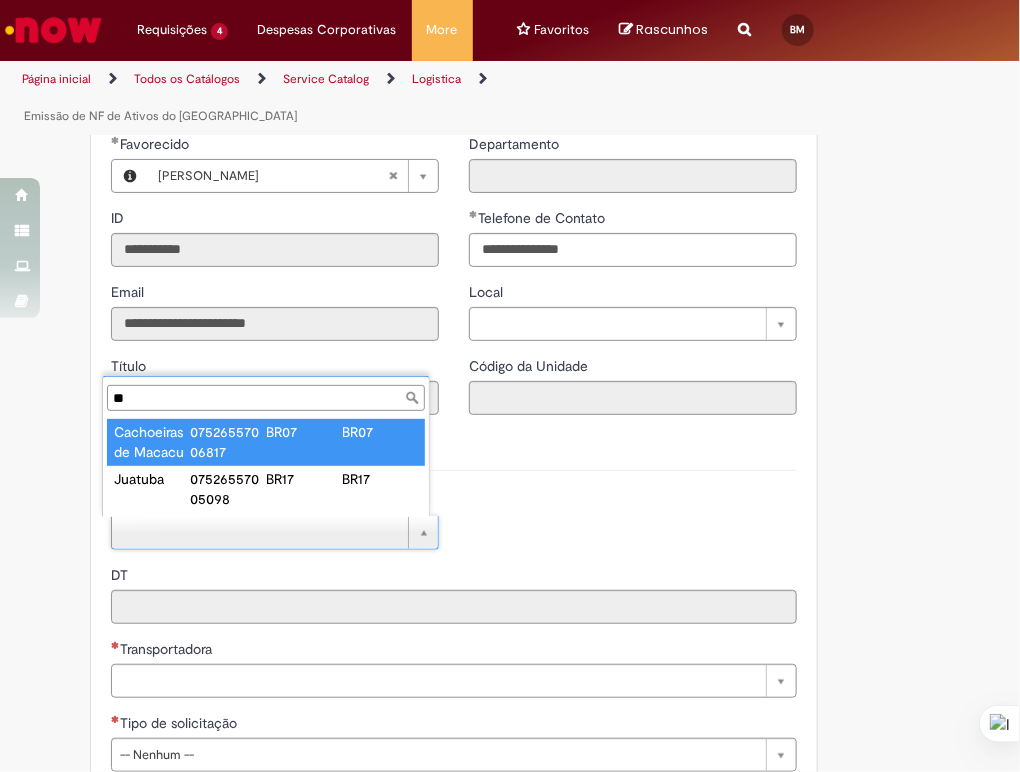 type on "*" 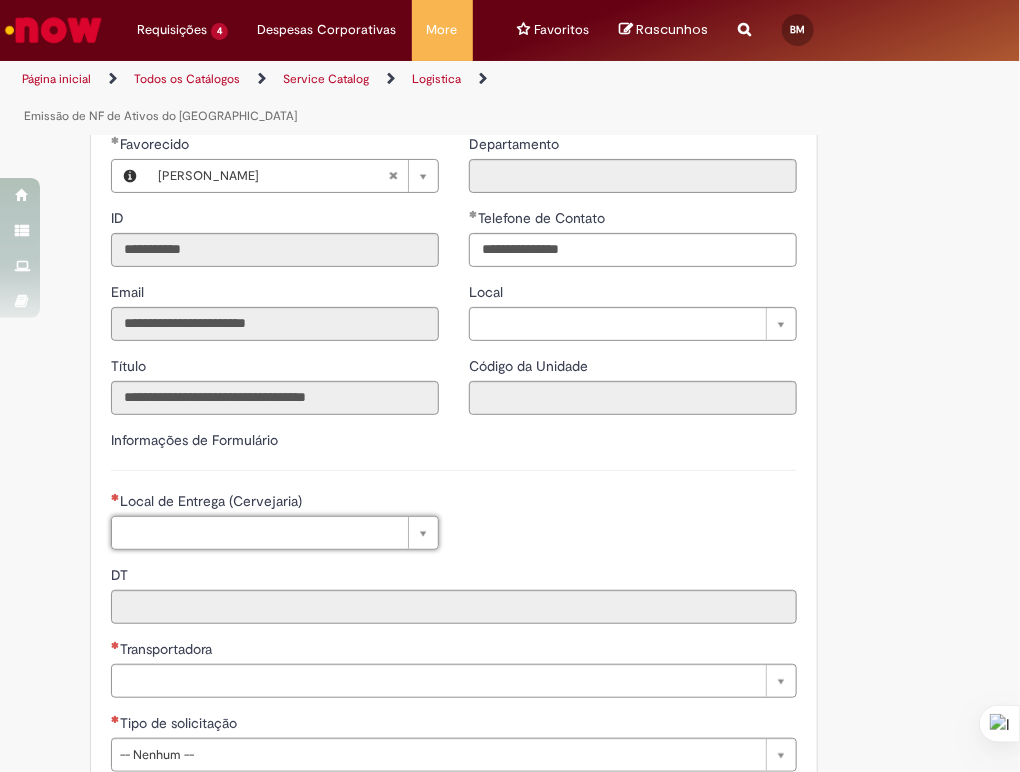 type on "*" 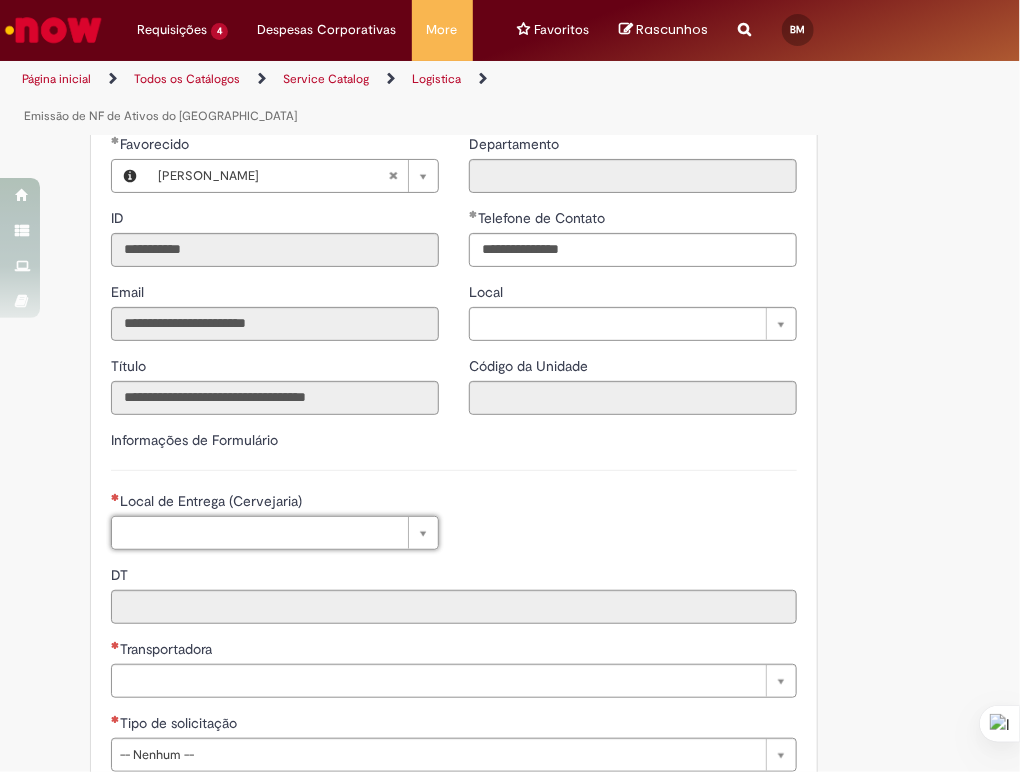 type on "*" 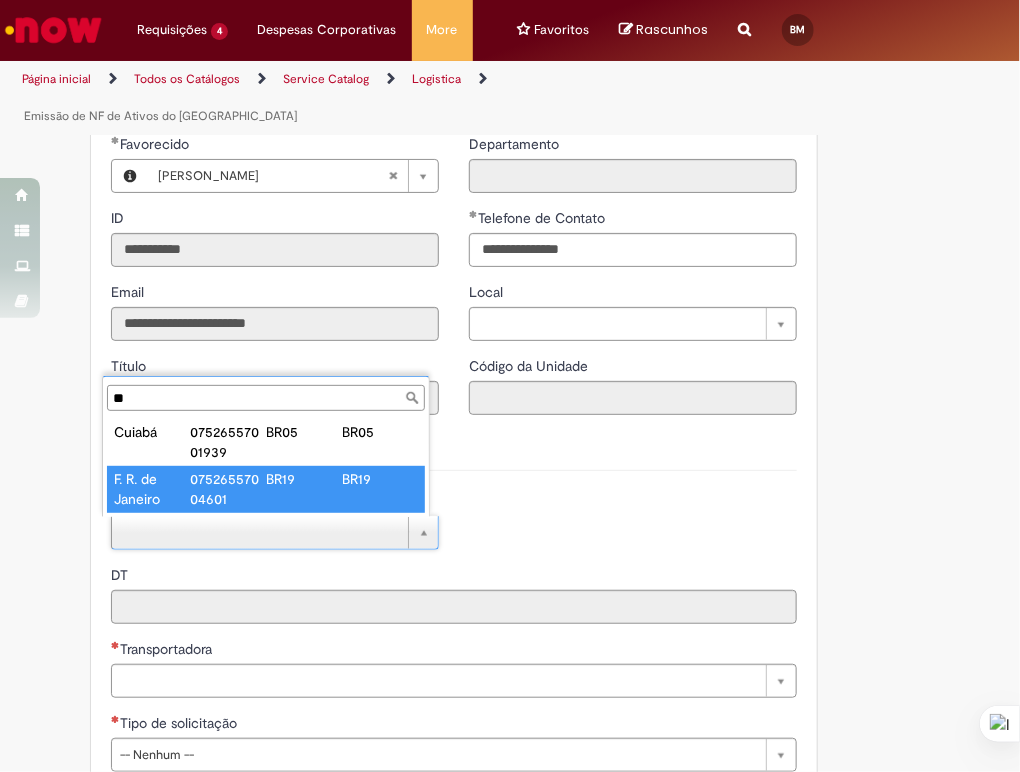 type on "**" 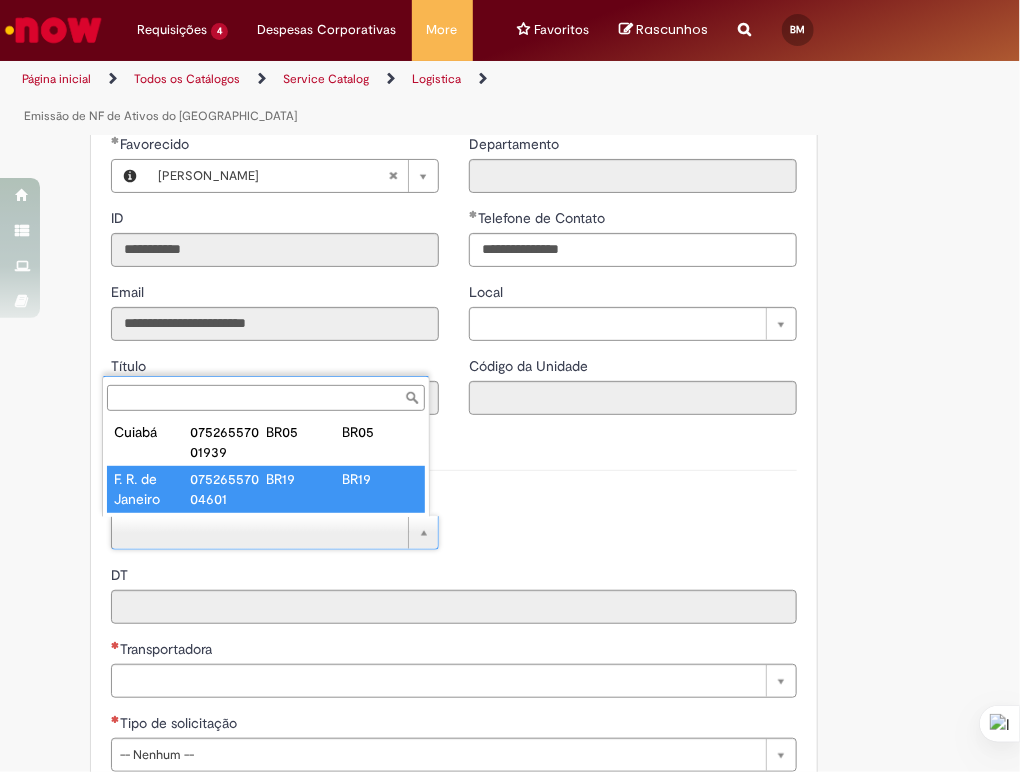 type on "****" 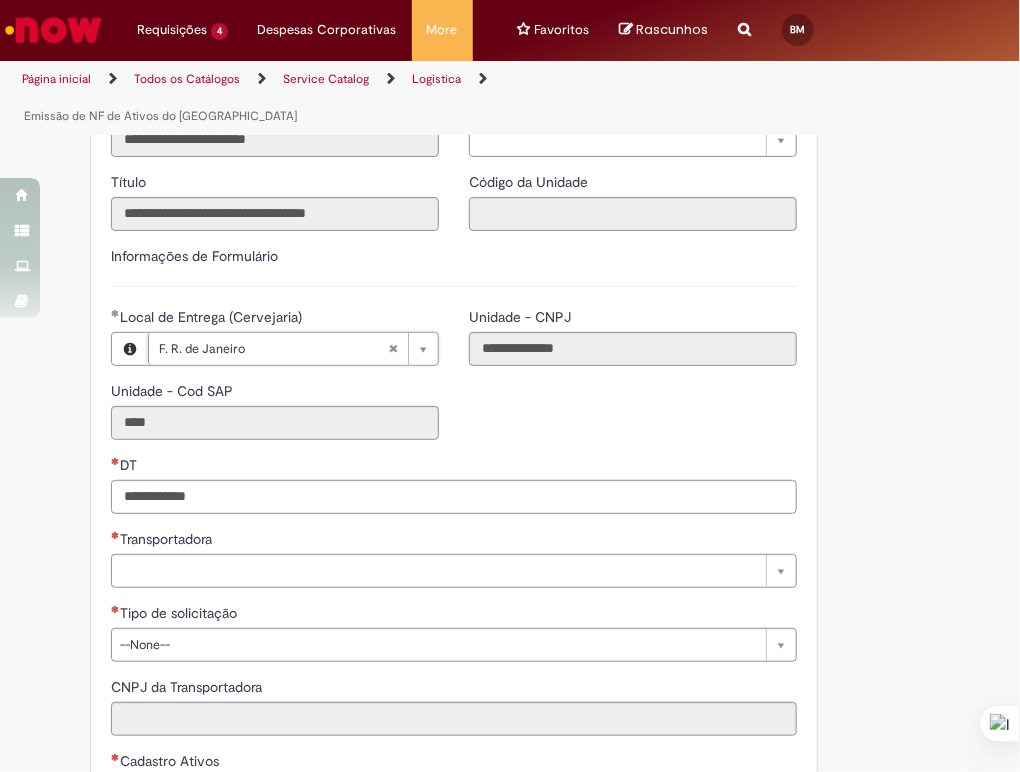 scroll, scrollTop: 444, scrollLeft: 0, axis: vertical 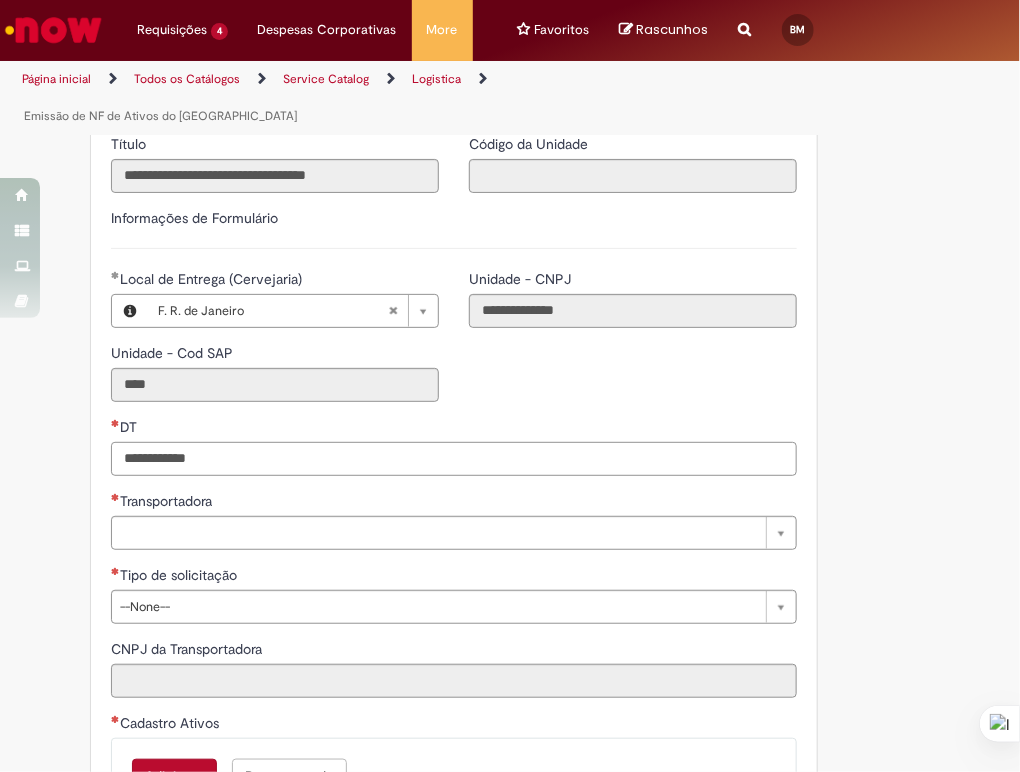 click on "DT" at bounding box center (454, 459) 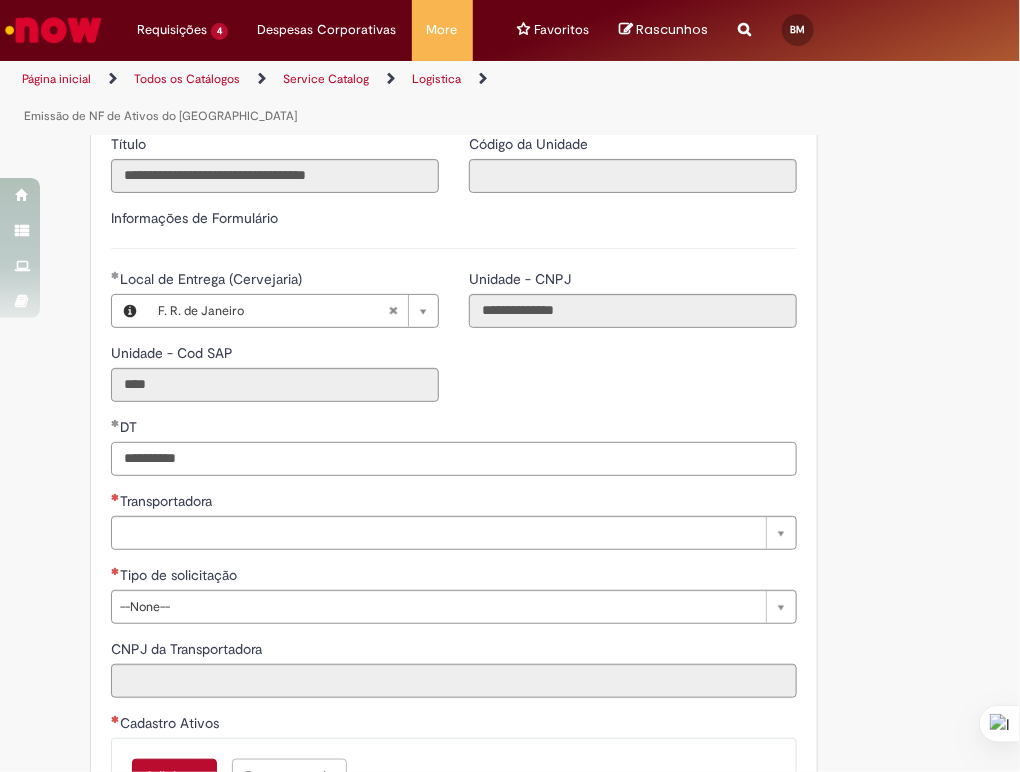 type on "**********" 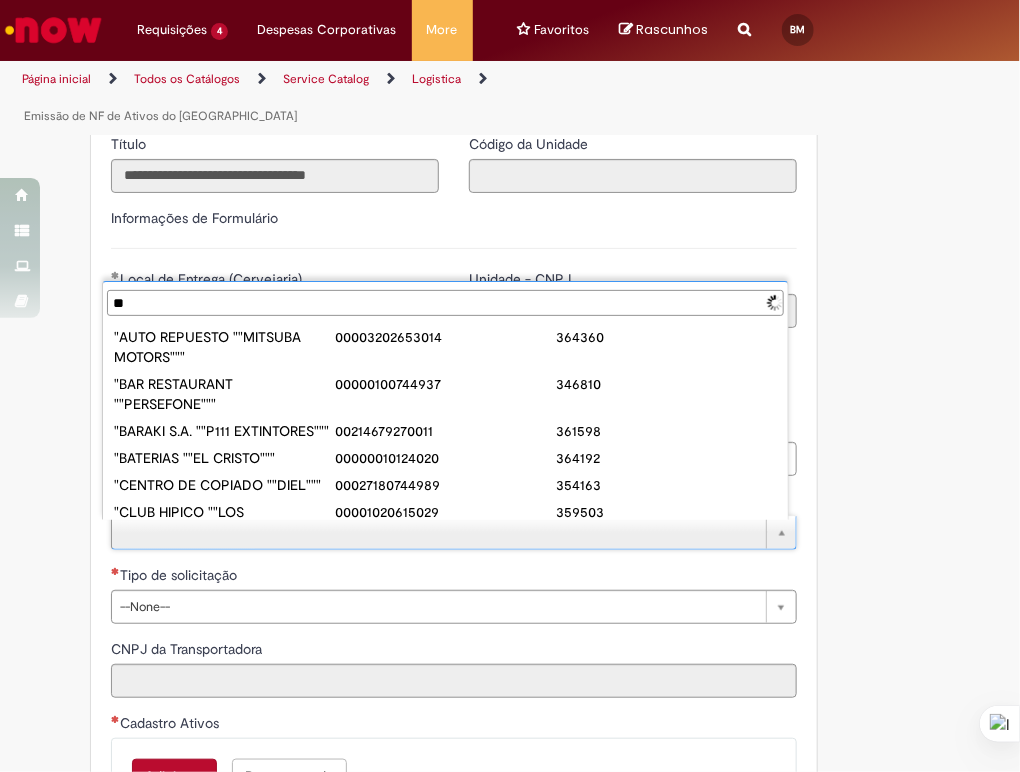 type on "*" 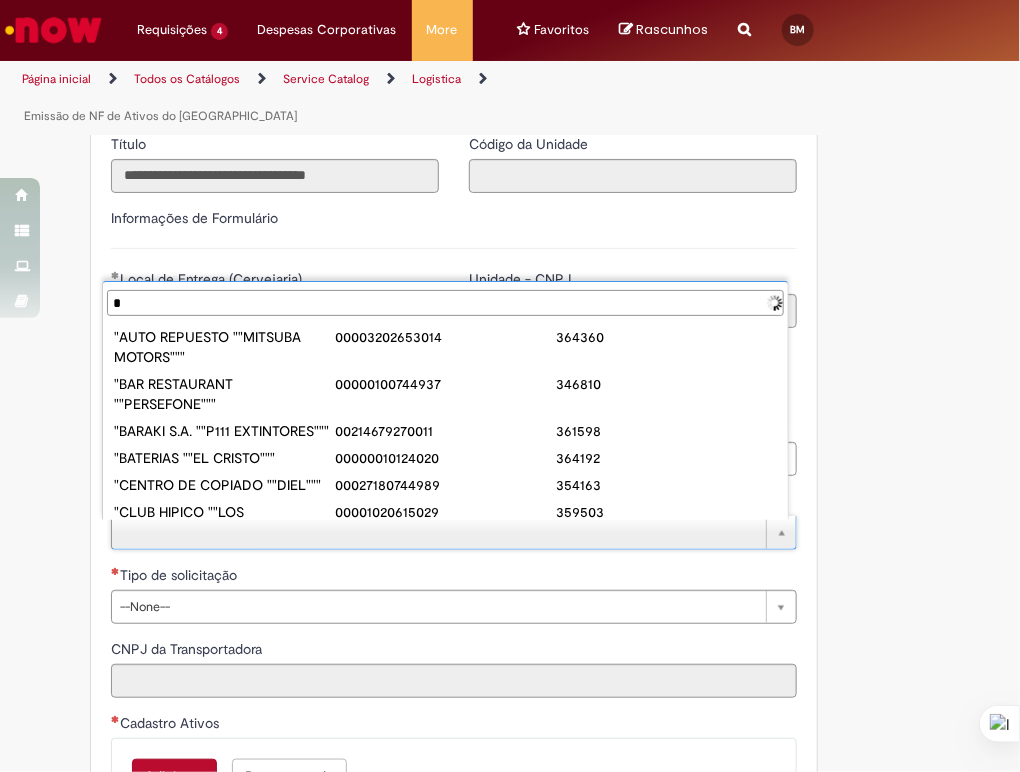 type 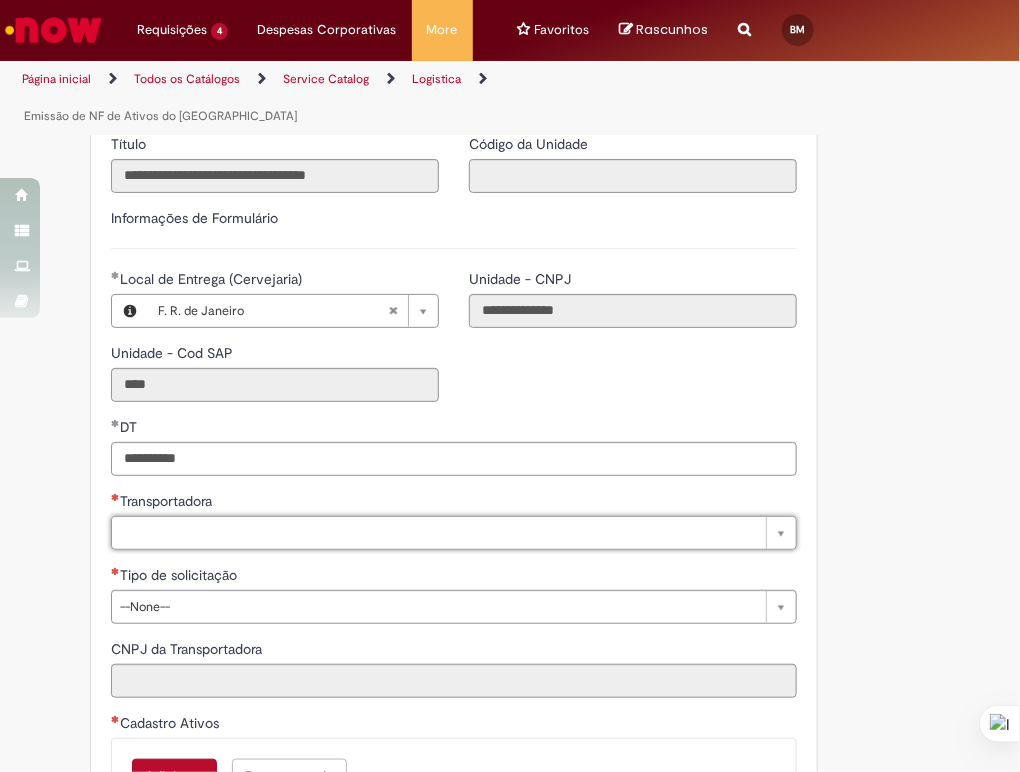 type on "*" 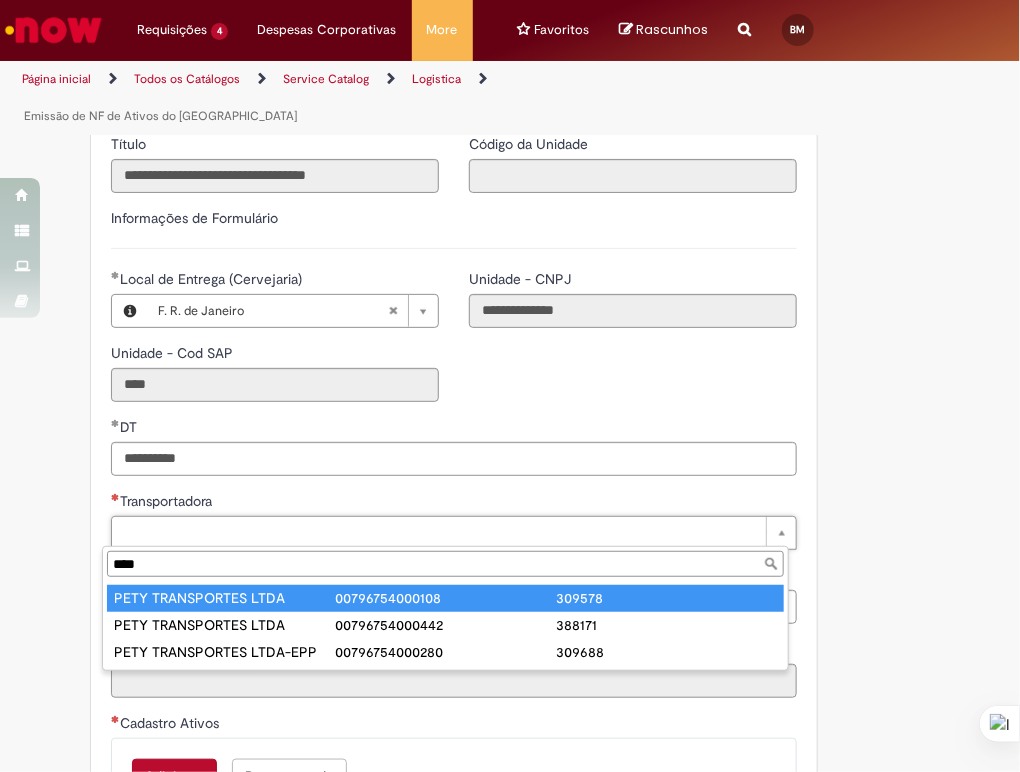 type on "****" 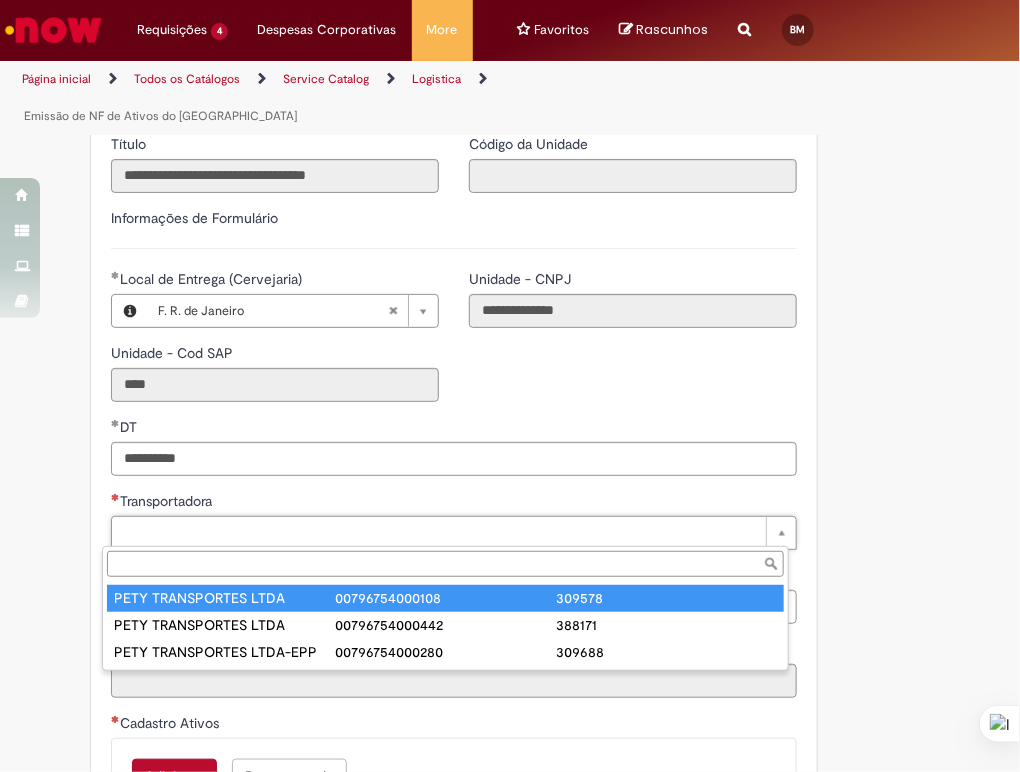 type on "**********" 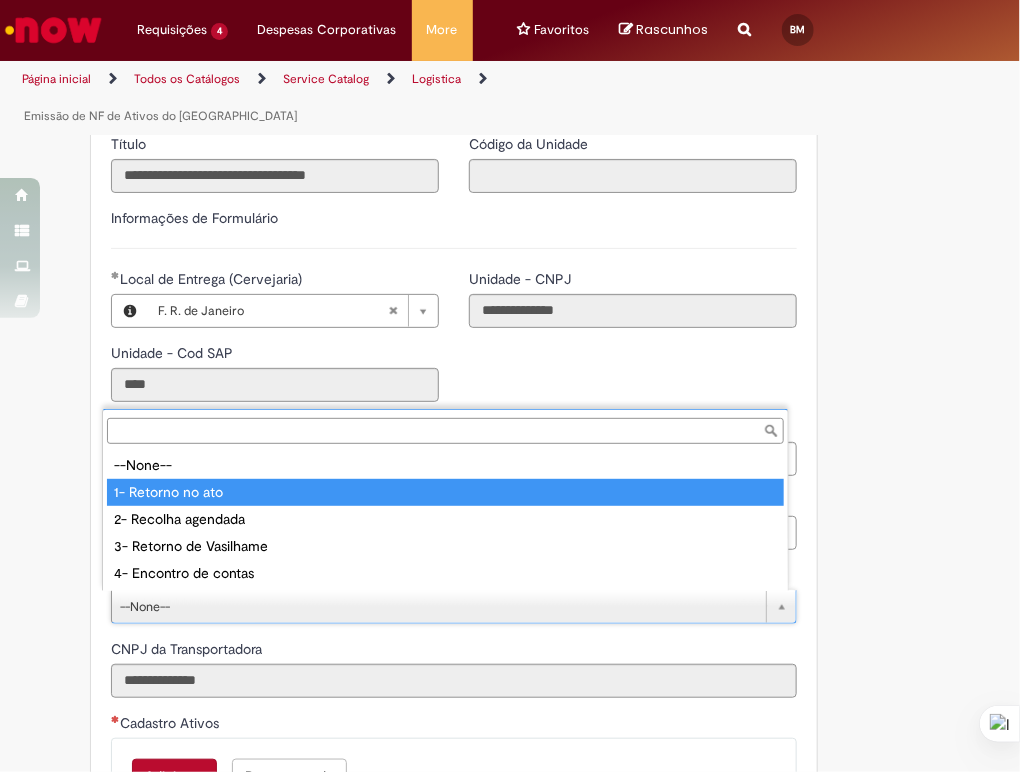 type on "**********" 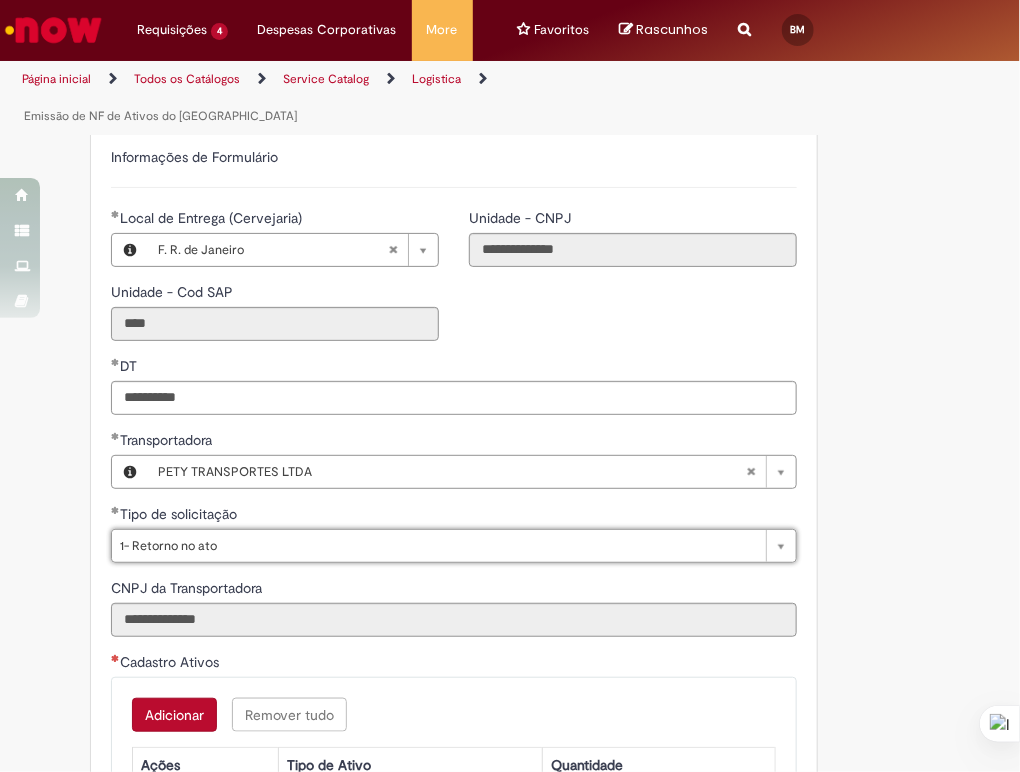 scroll, scrollTop: 555, scrollLeft: 0, axis: vertical 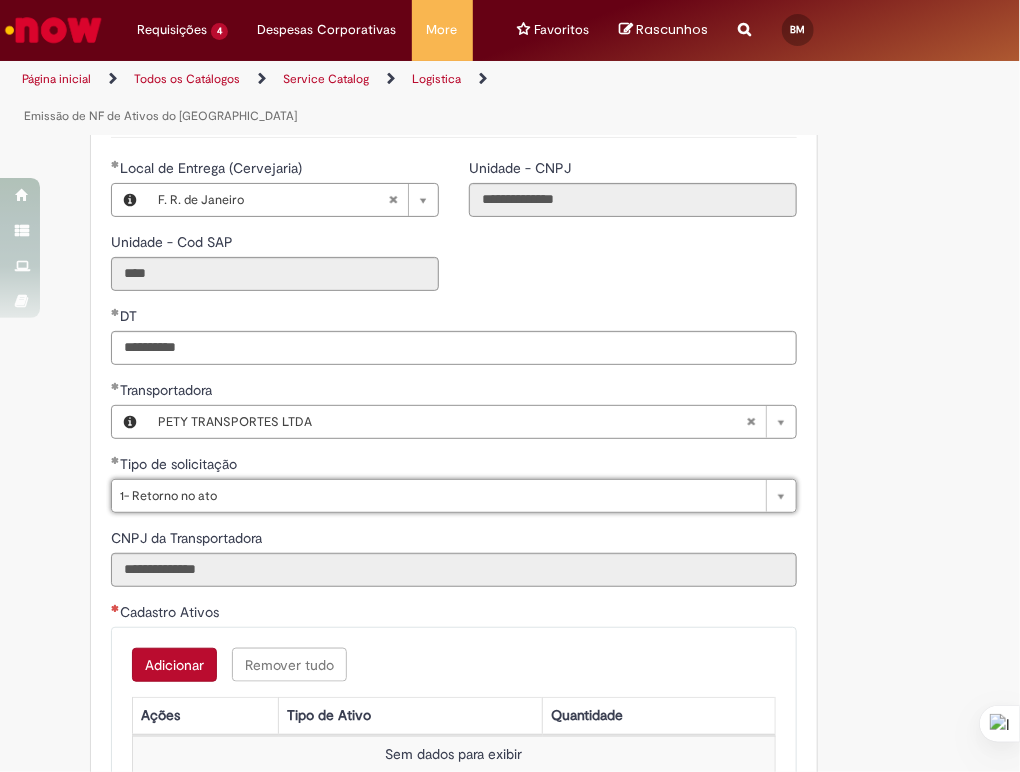 click on "Adicionar" at bounding box center [174, 665] 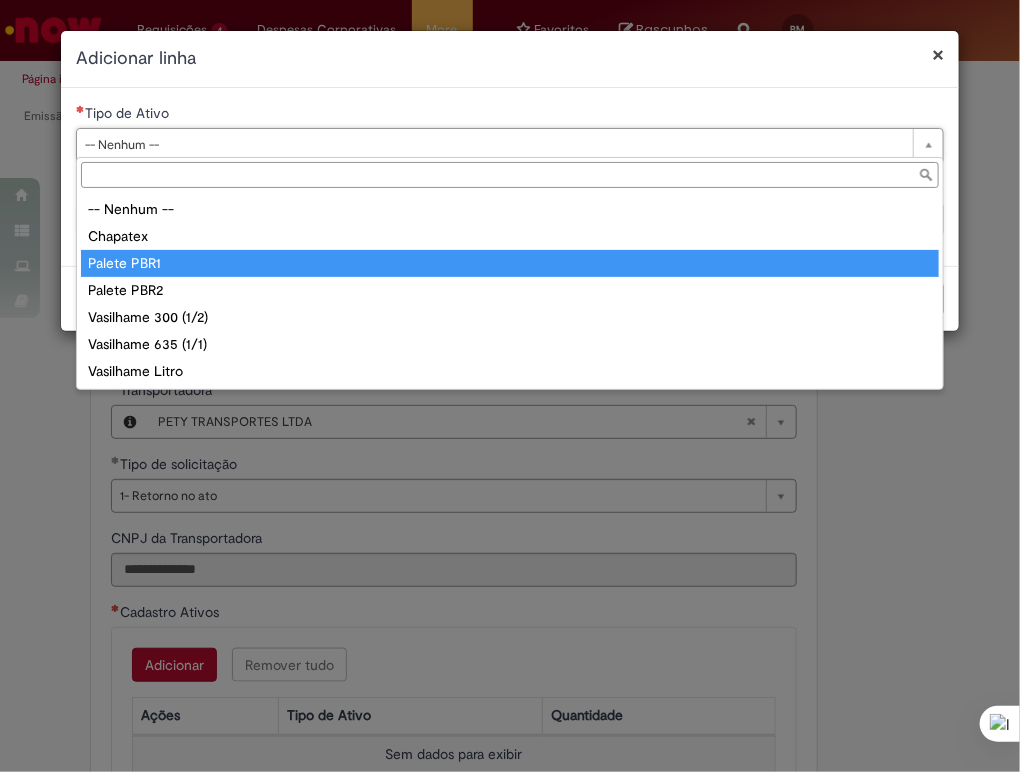 type on "**********" 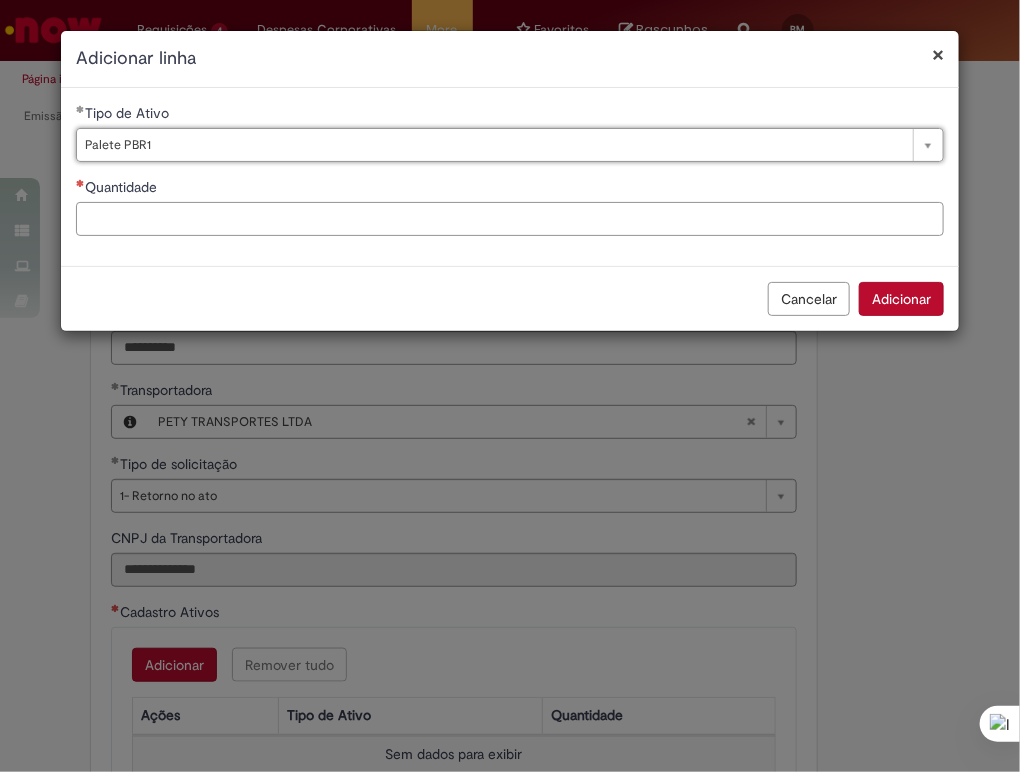 click on "Quantidade" at bounding box center [510, 219] 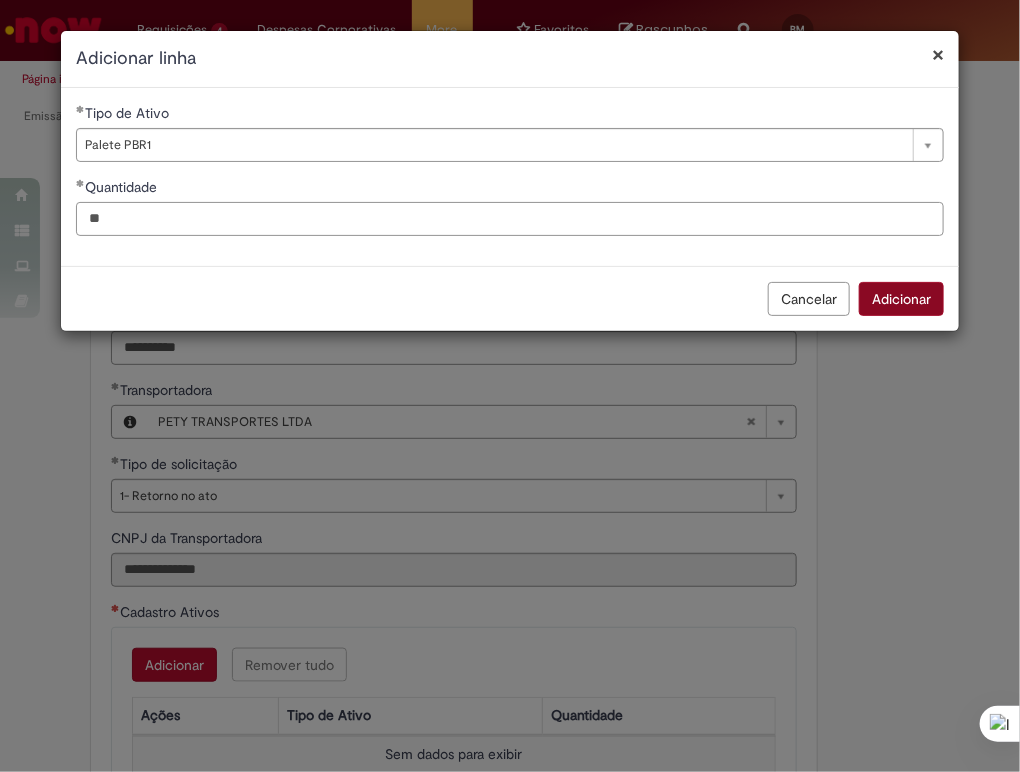 type on "**" 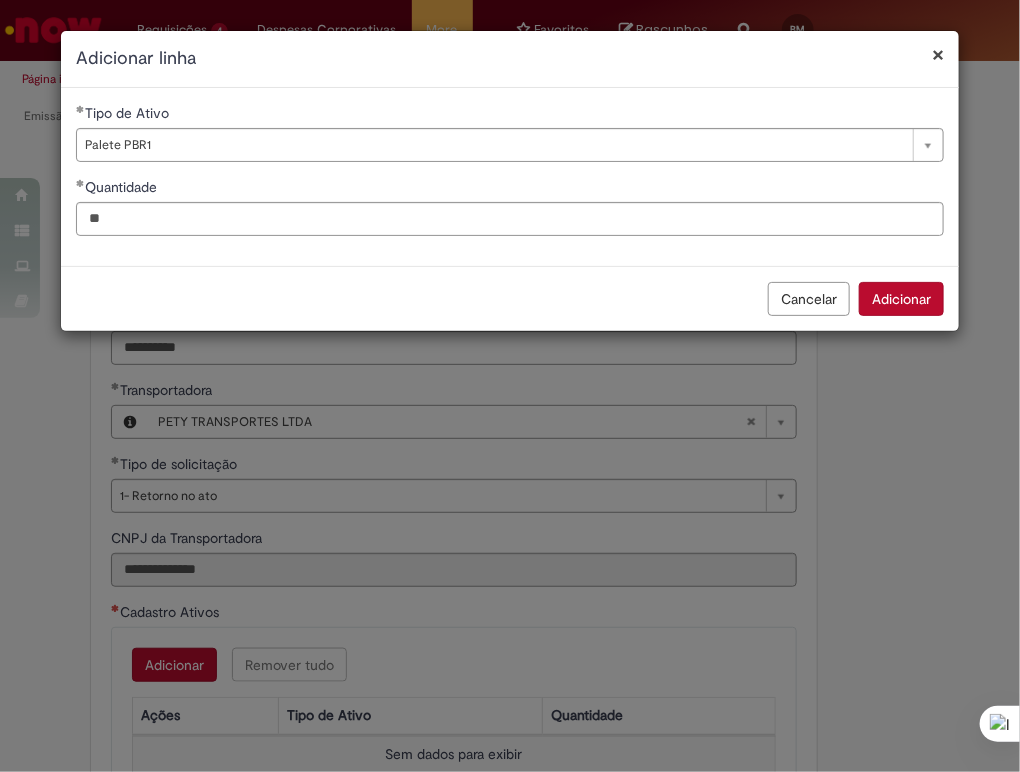 click on "Adicionar" at bounding box center (901, 299) 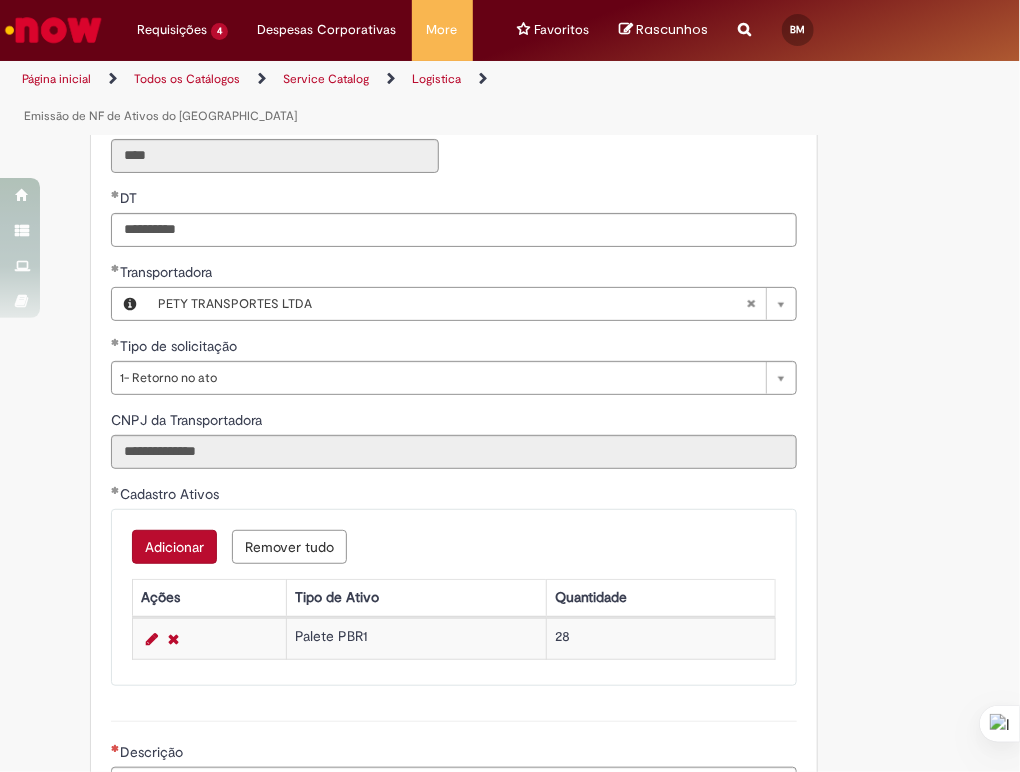 scroll, scrollTop: 888, scrollLeft: 0, axis: vertical 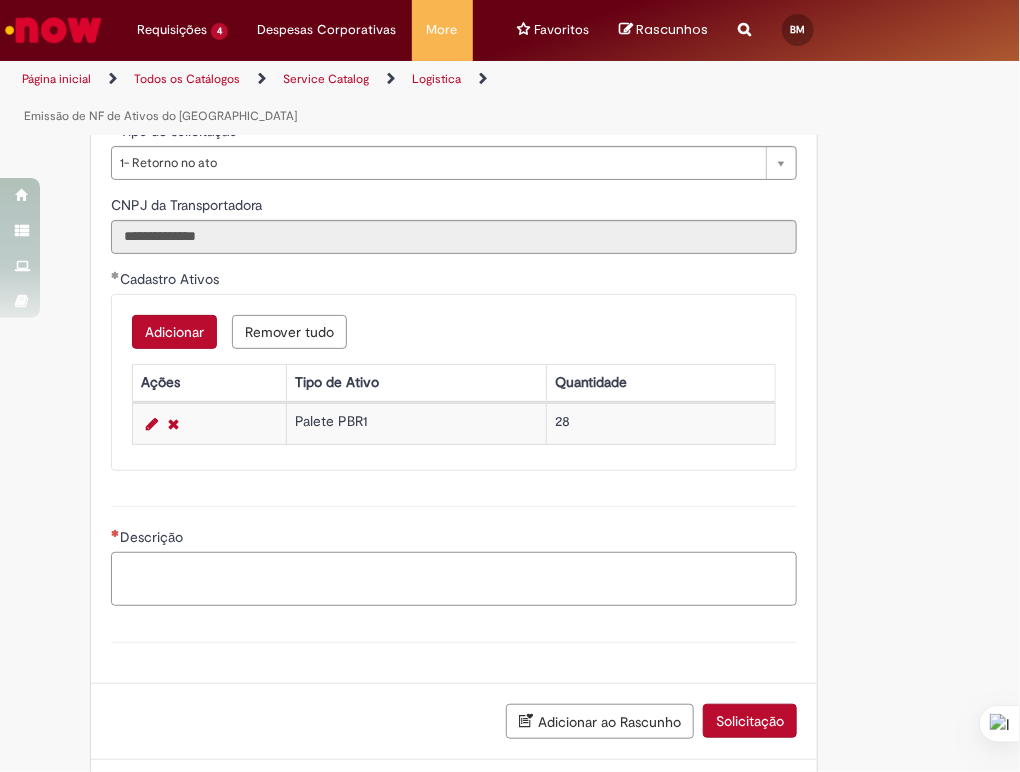 click on "Descrição" at bounding box center [454, 579] 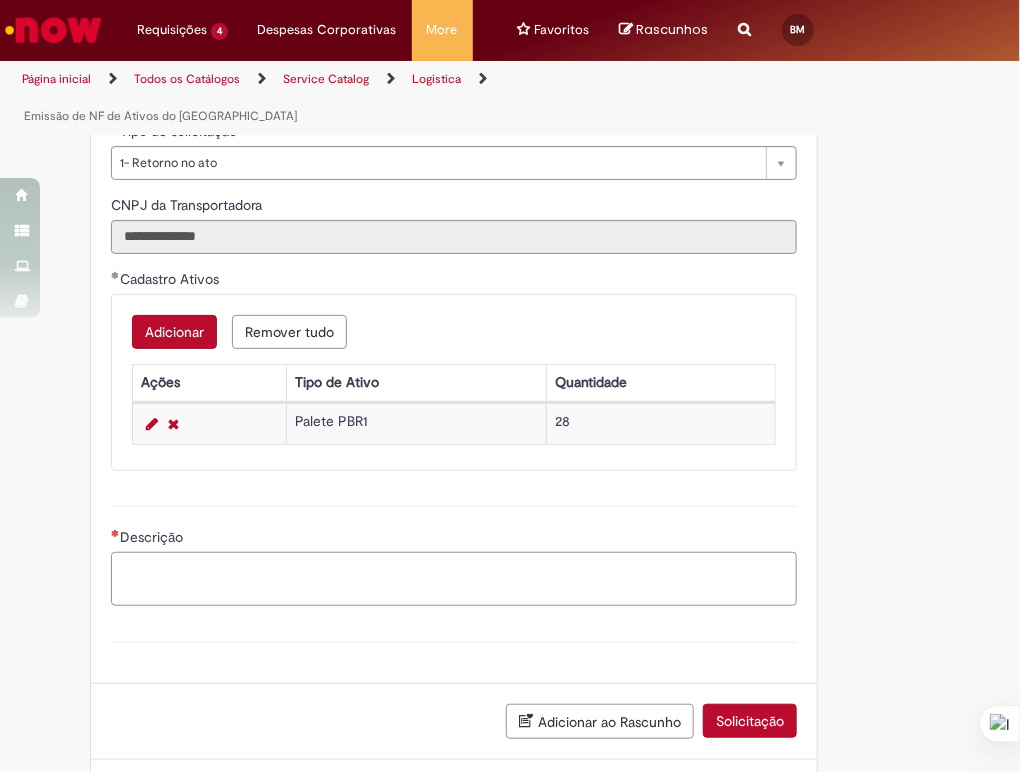 click on "Descrição" at bounding box center [454, 579] 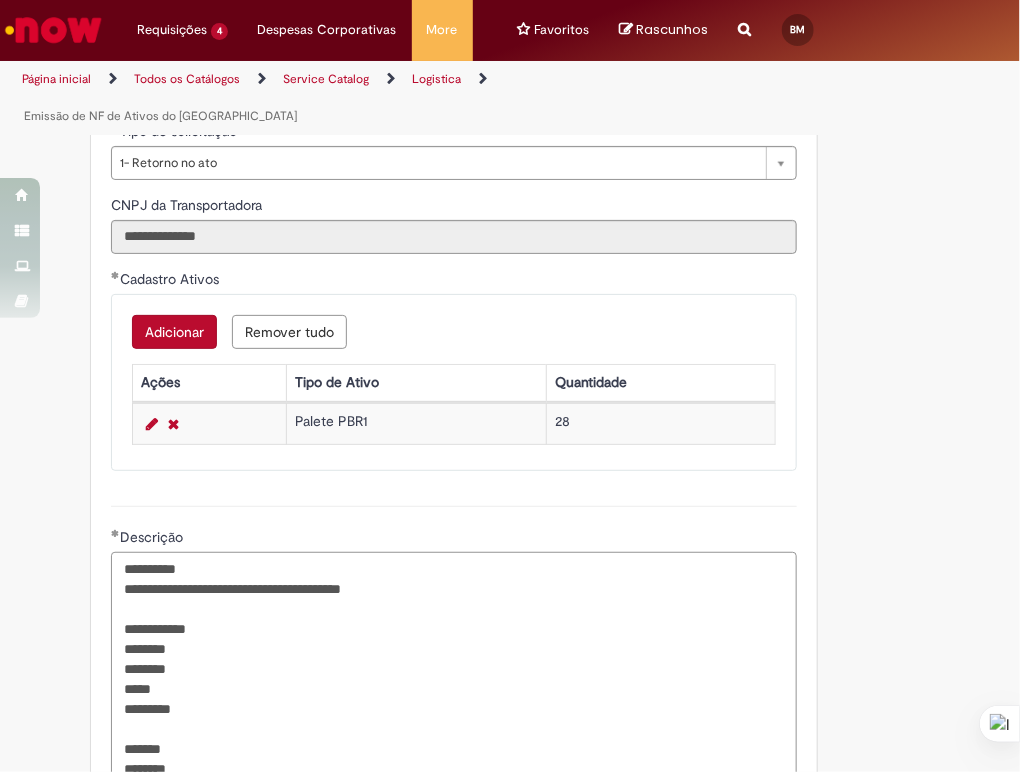 scroll, scrollTop: 913, scrollLeft: 0, axis: vertical 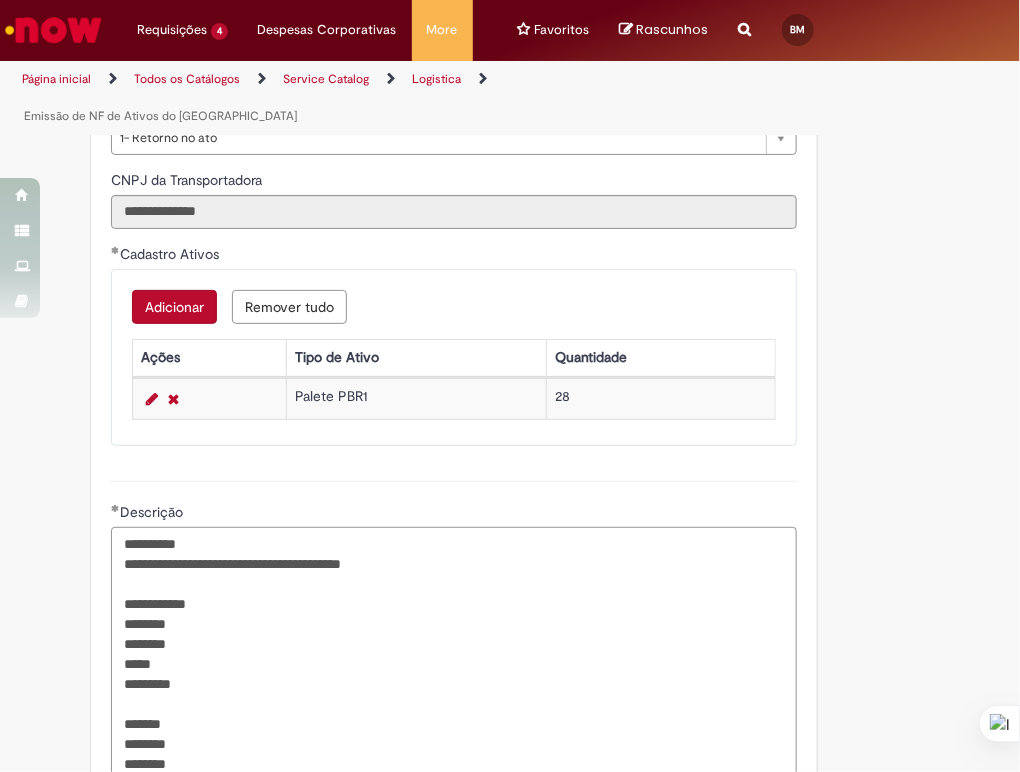 click on "**********" at bounding box center [454, 654] 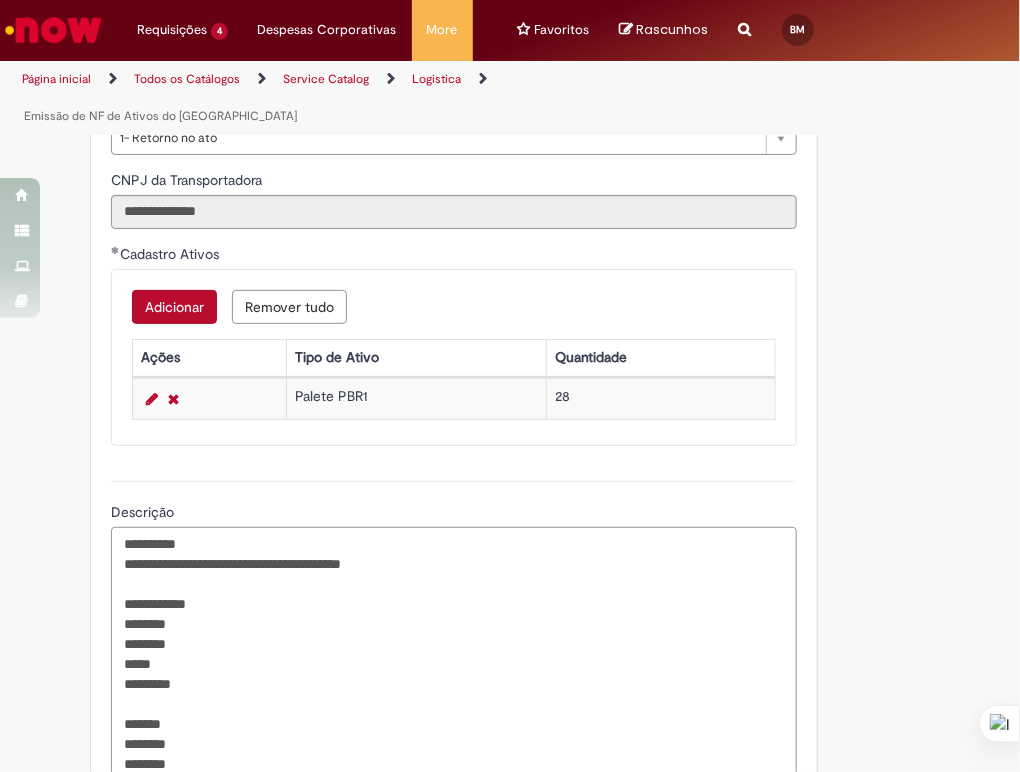 click on "**********" at bounding box center [454, 654] 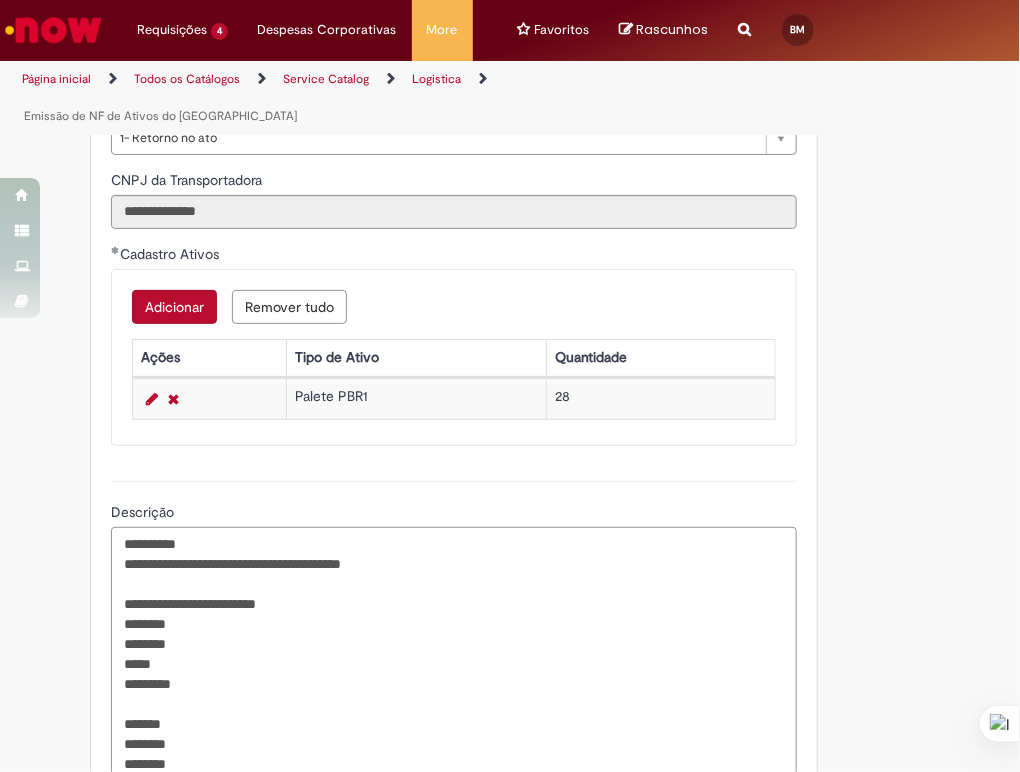 click on "**********" at bounding box center [454, 654] 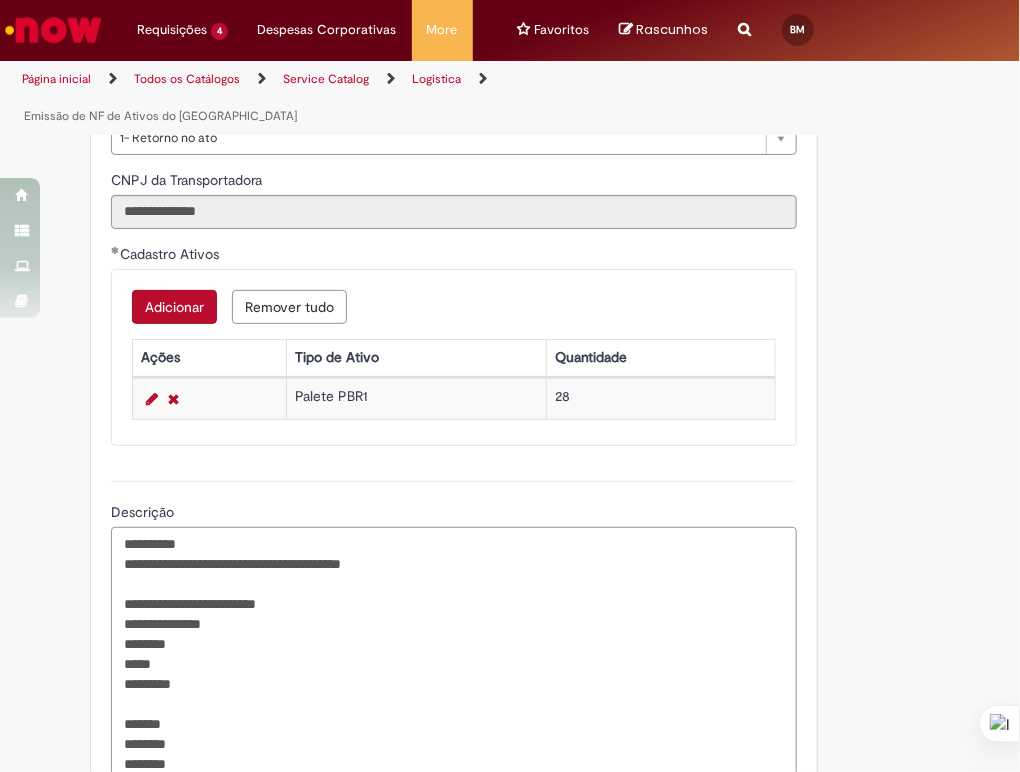 drag, startPoint x: 481, startPoint y: 586, endPoint x: 456, endPoint y: 597, distance: 27.313 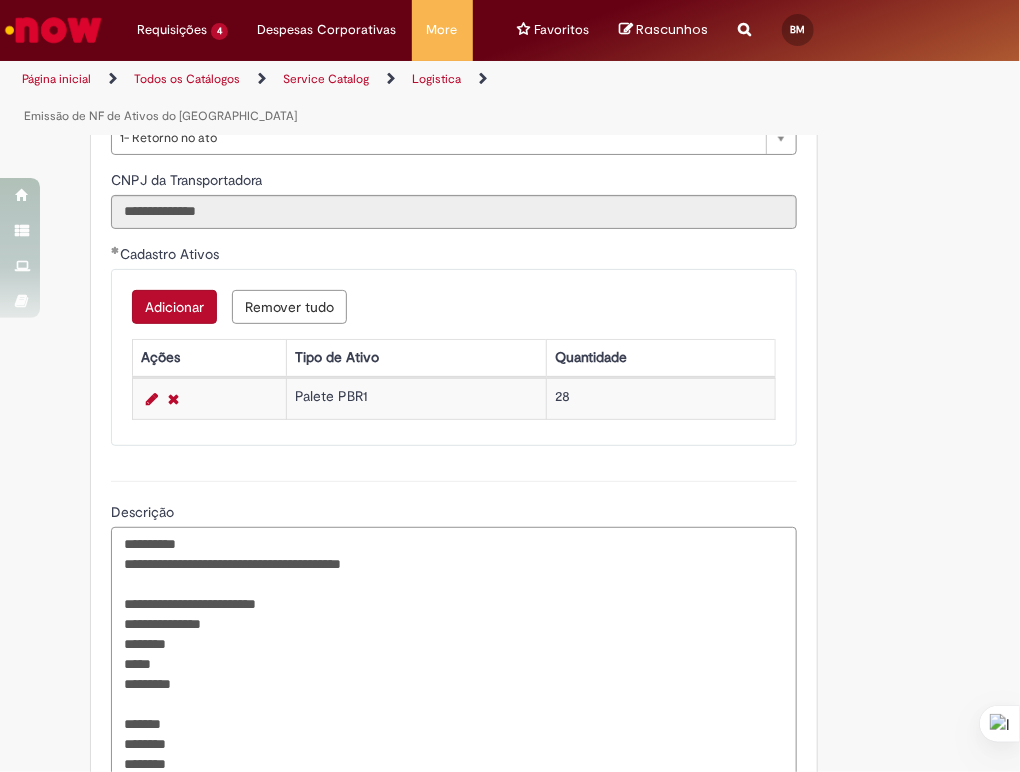 click on "**********" at bounding box center (454, 654) 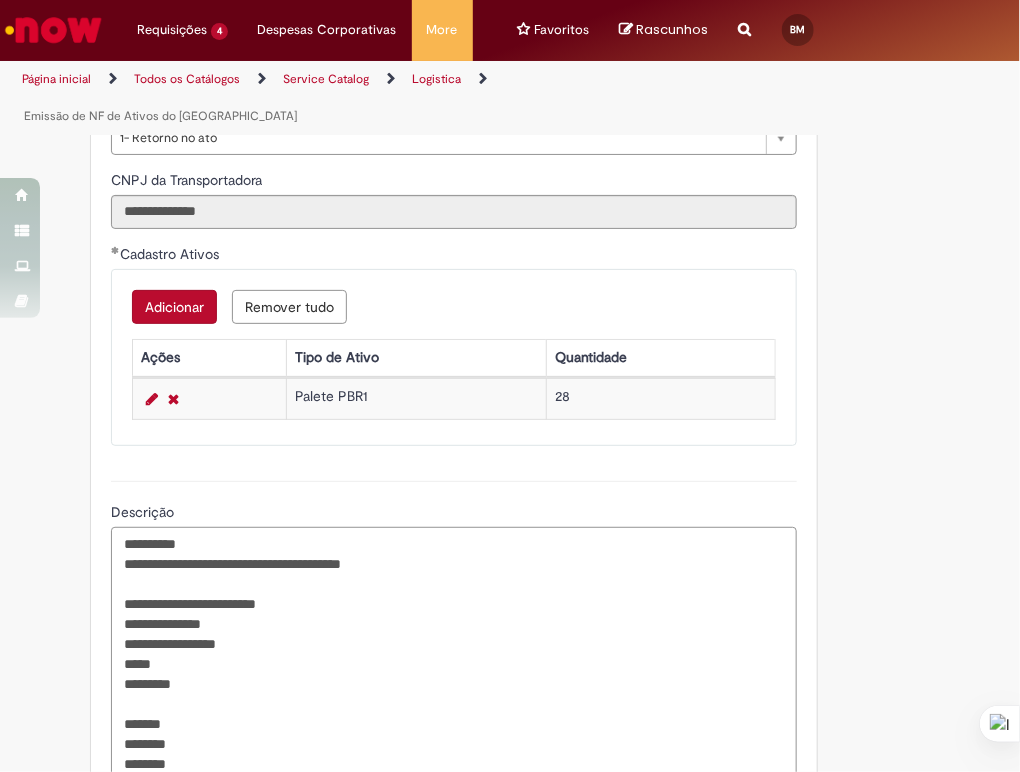 click on "**********" at bounding box center [454, 654] 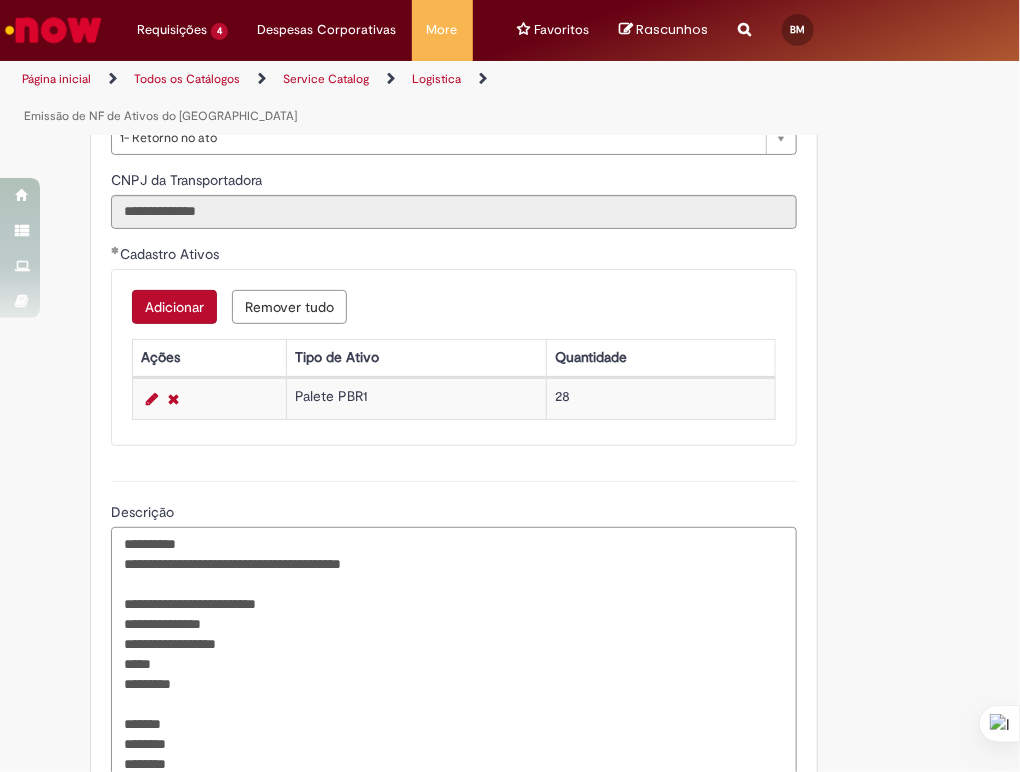 click on "**********" at bounding box center [454, 654] 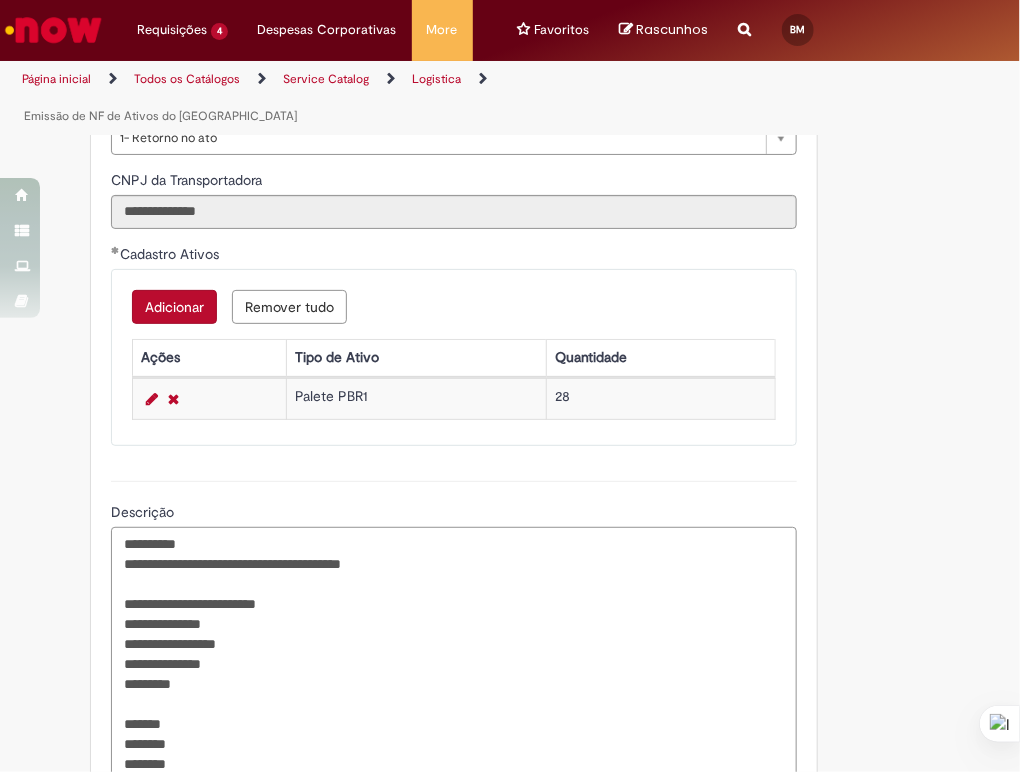 click on "**********" at bounding box center [454, 654] 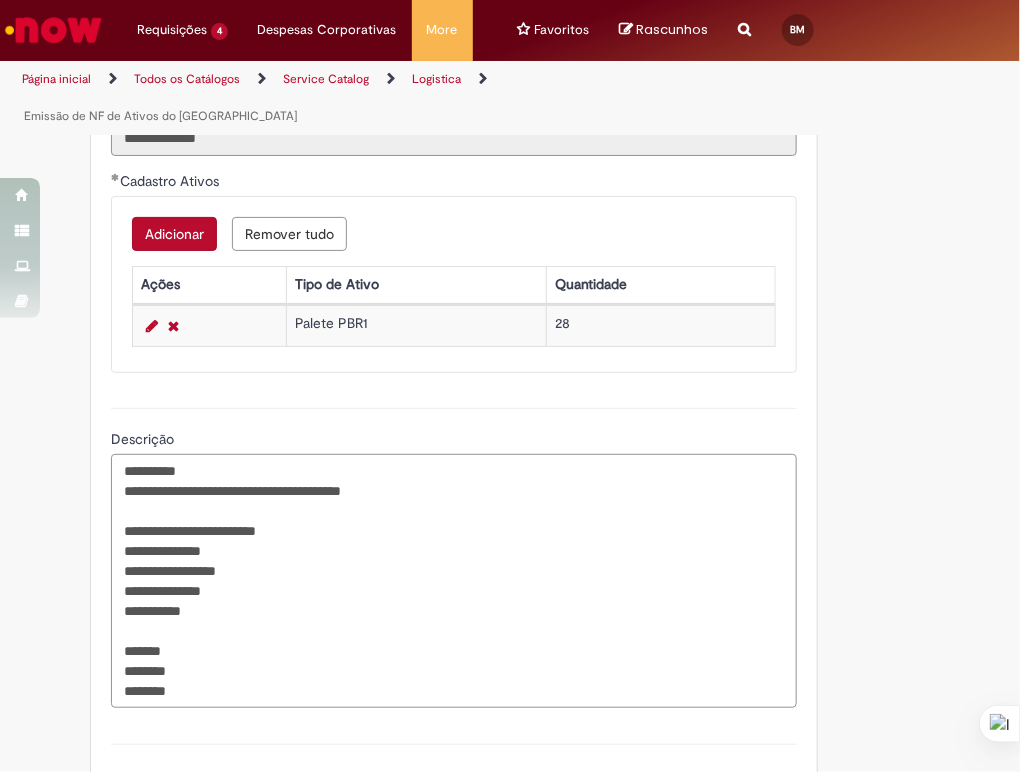 scroll, scrollTop: 1136, scrollLeft: 0, axis: vertical 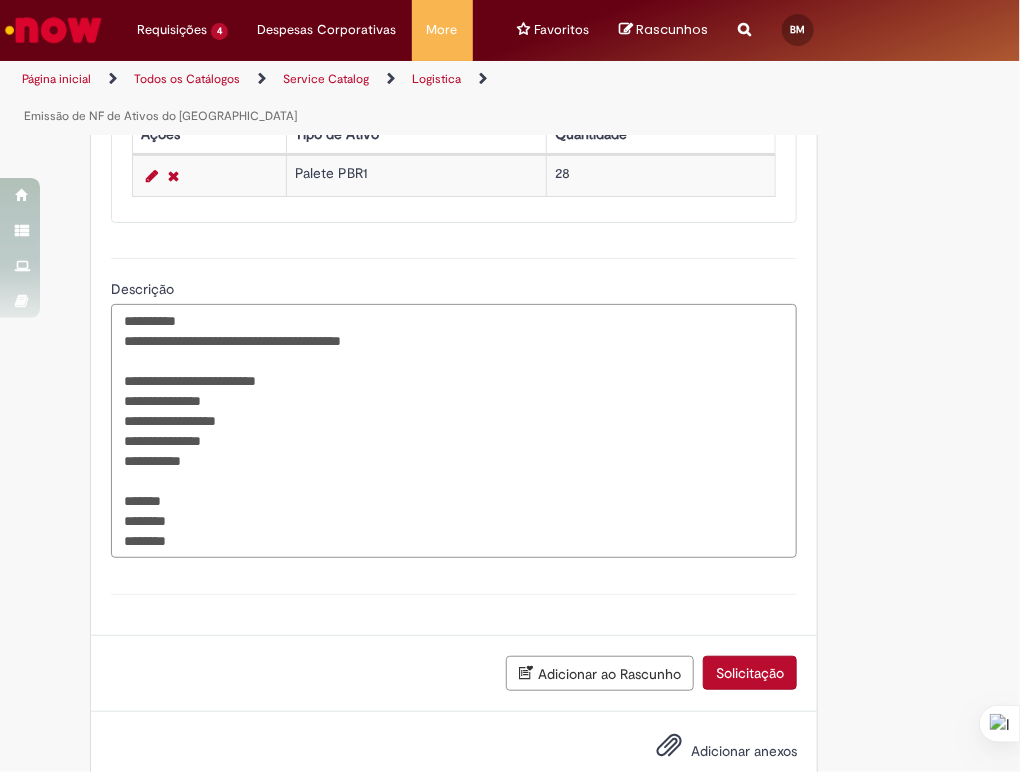click on "**********" at bounding box center (454, 431) 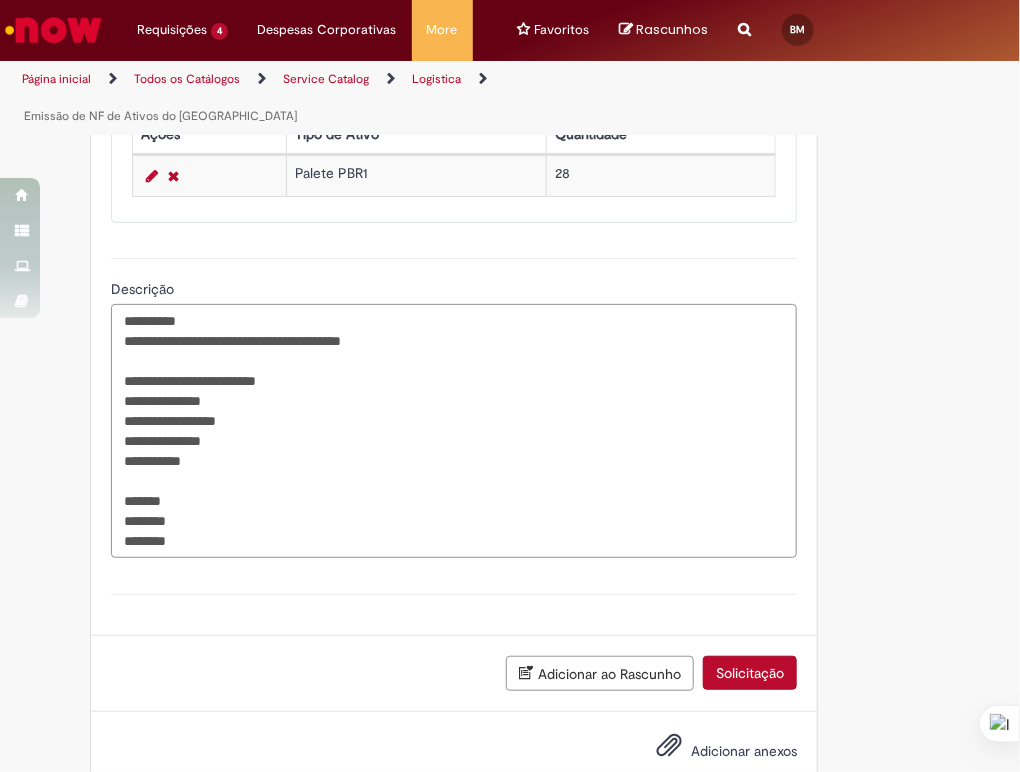 click on "**********" at bounding box center (454, 431) 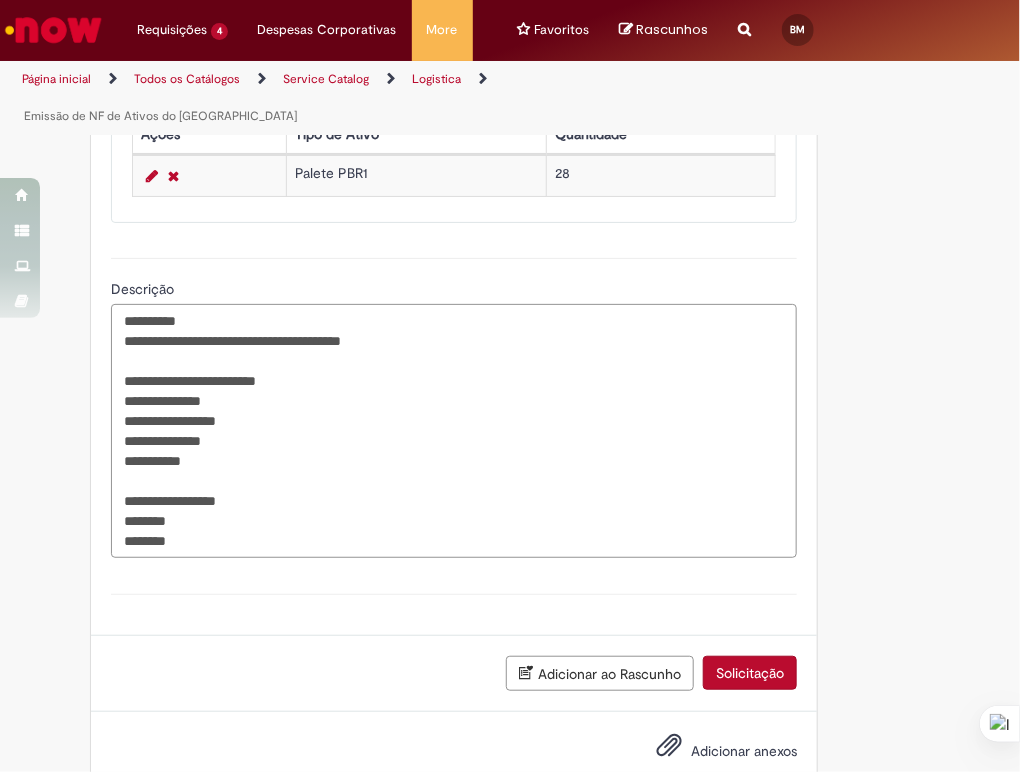 click on "**********" at bounding box center [454, 431] 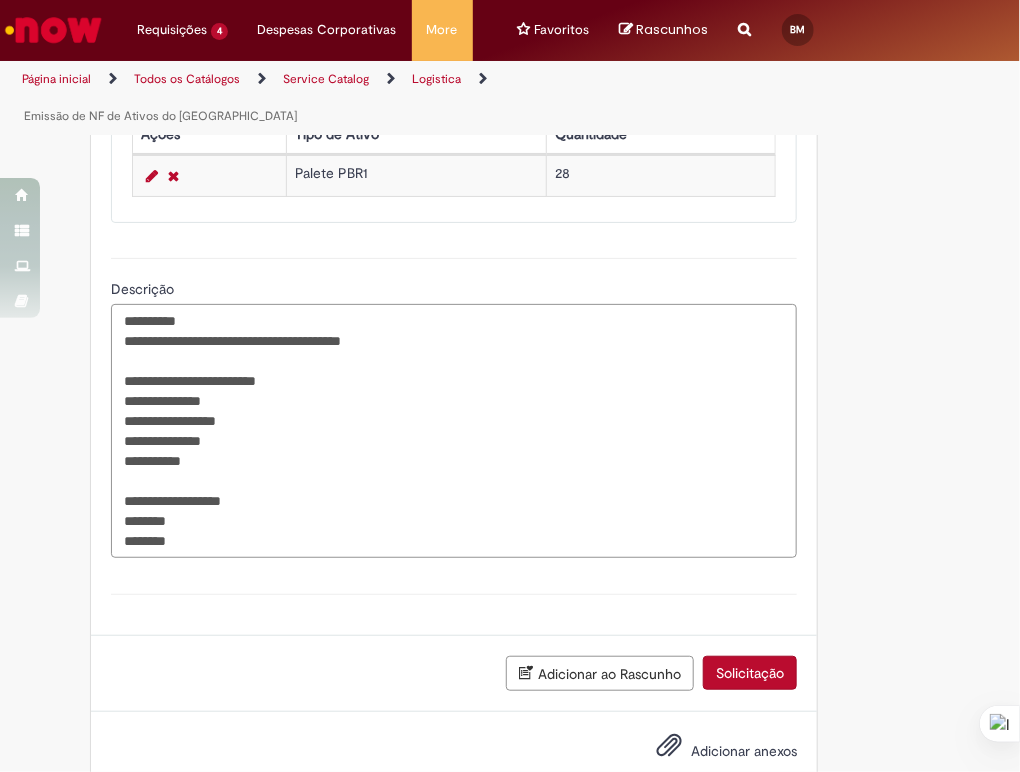 click on "**********" at bounding box center (454, 431) 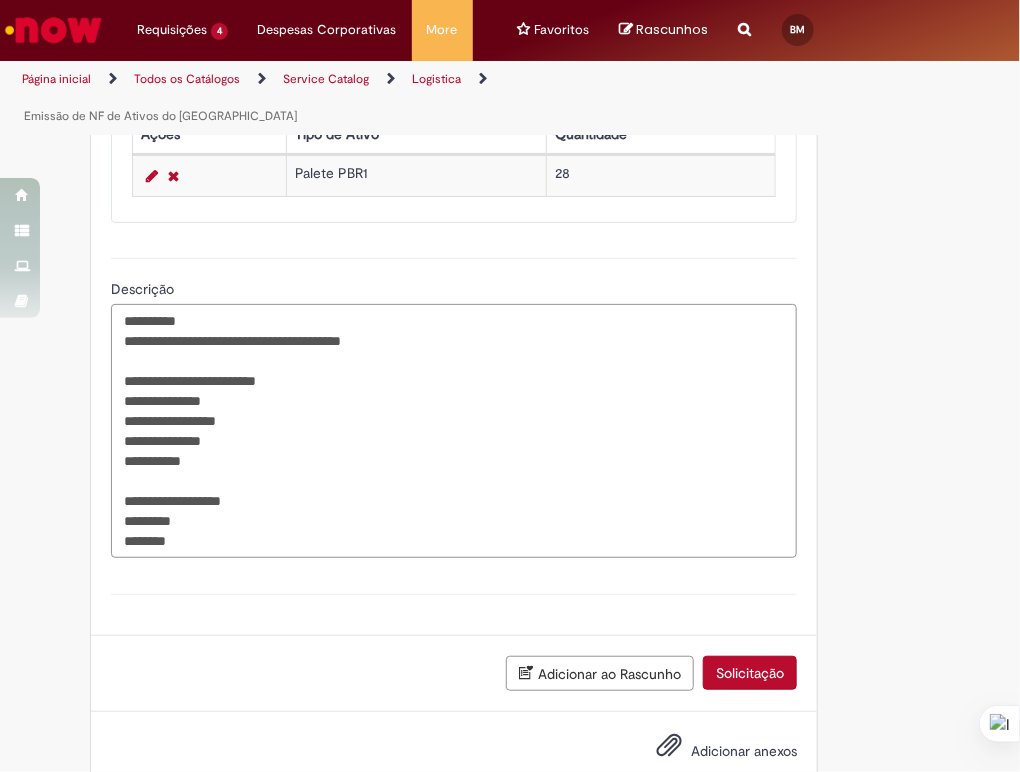 paste on "**********" 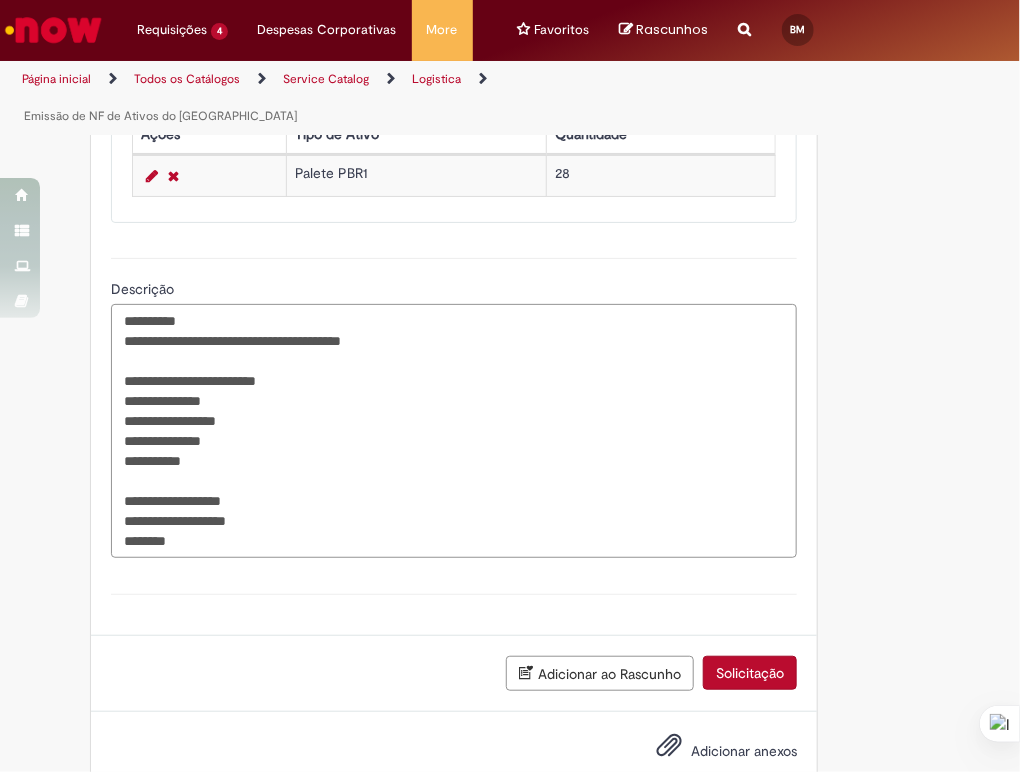 click on "**********" at bounding box center [454, 431] 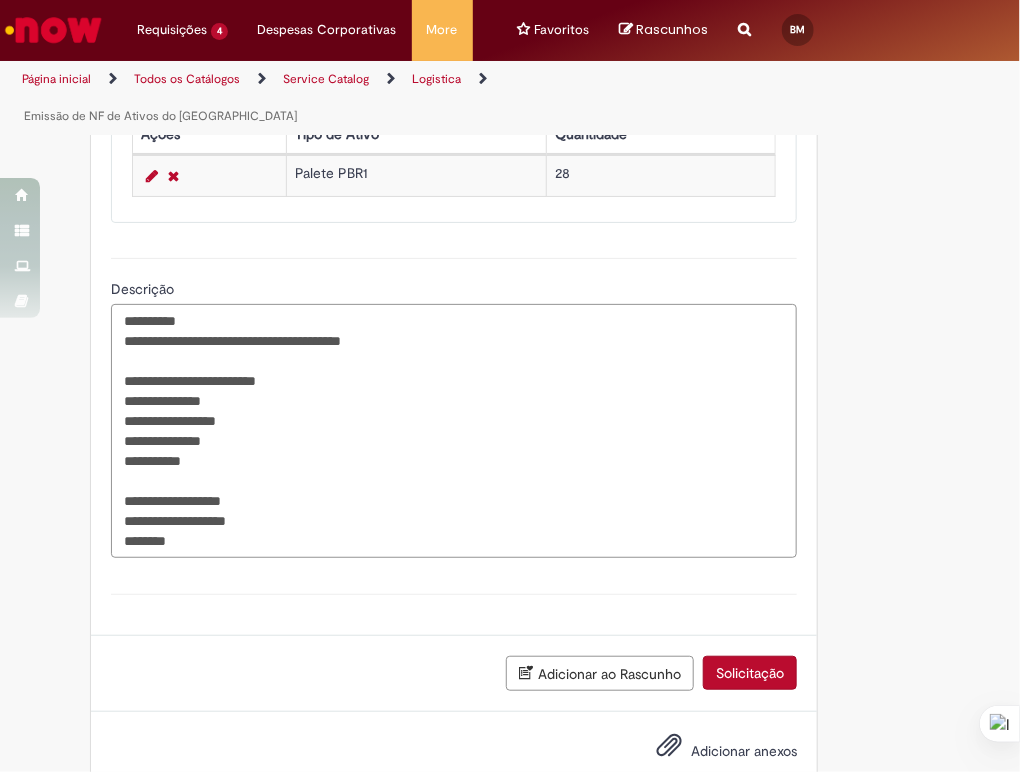 click on "**********" at bounding box center (454, 431) 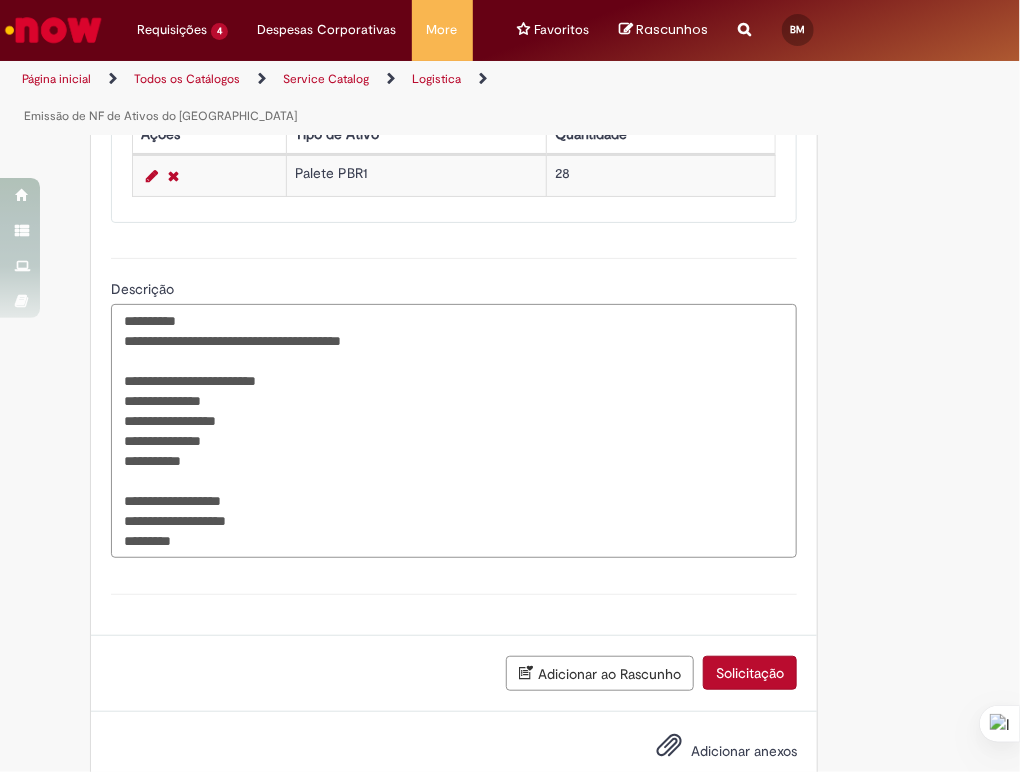 paste on "**********" 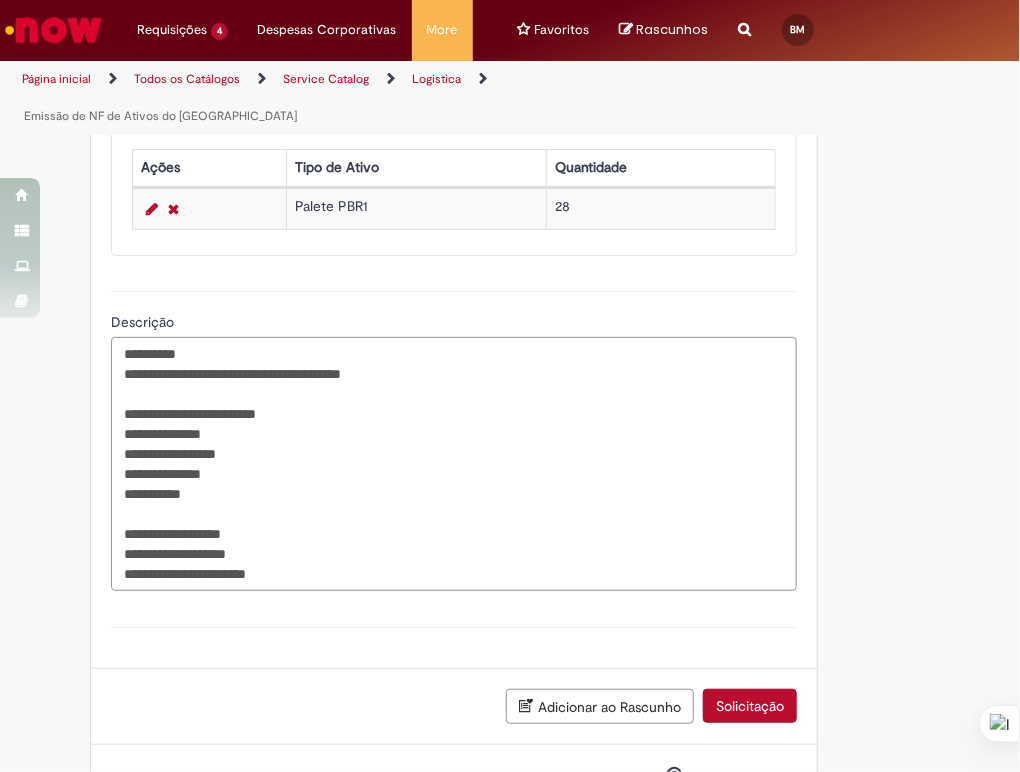 scroll, scrollTop: 1184, scrollLeft: 0, axis: vertical 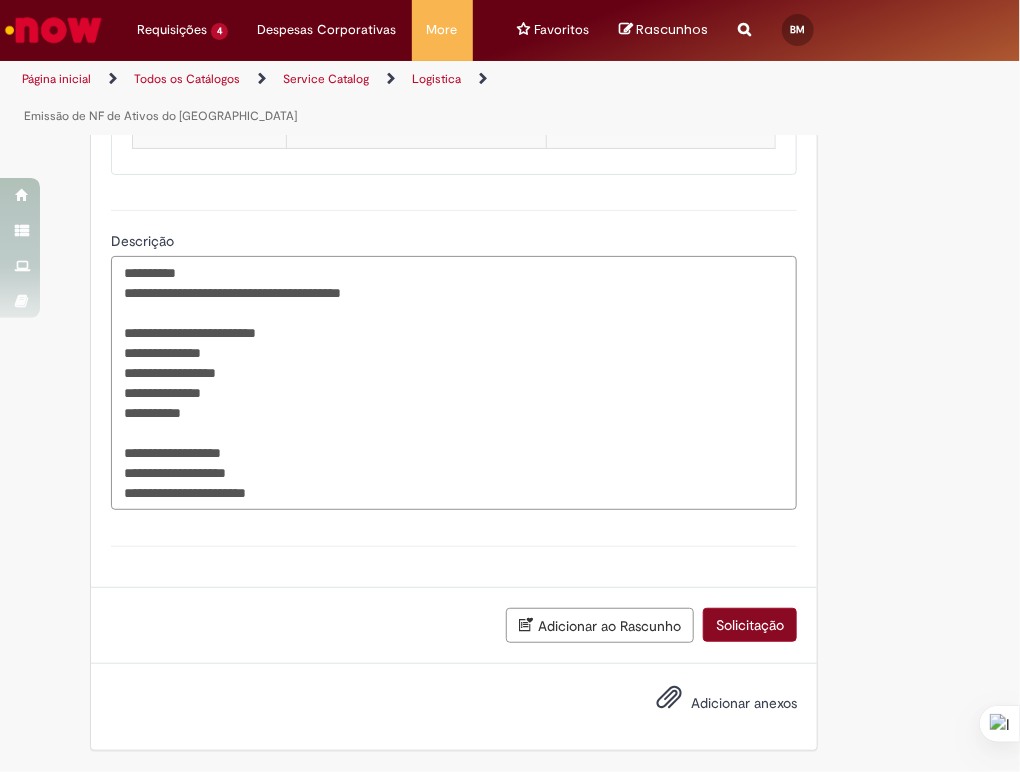 type on "**********" 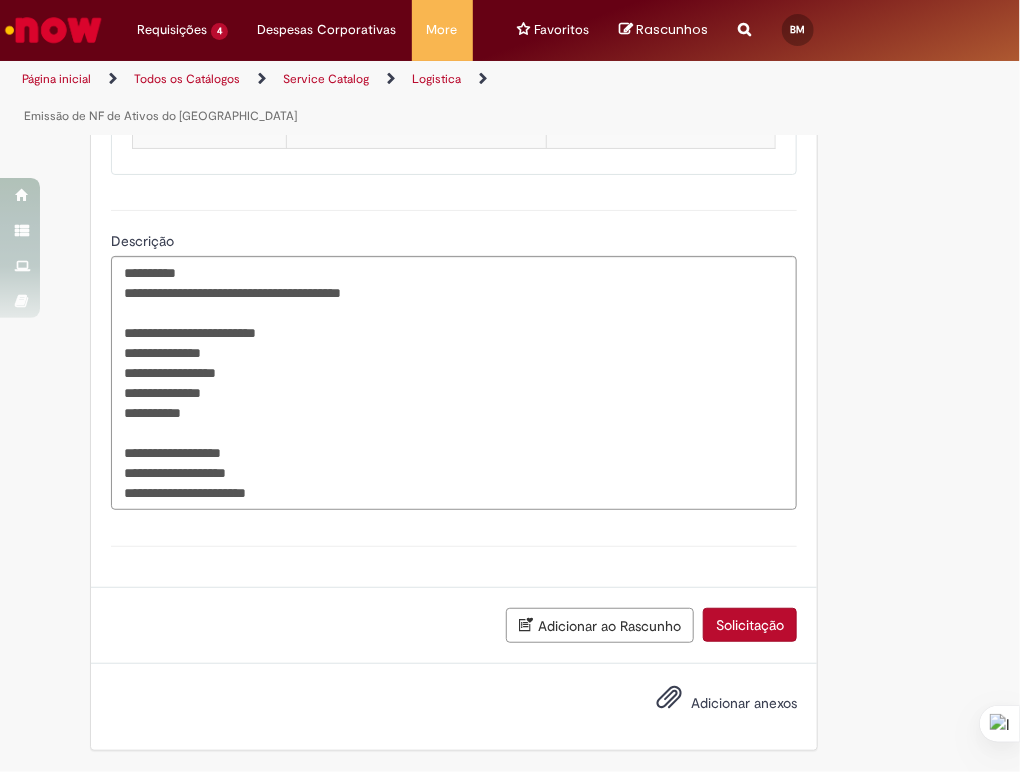 click on "Solicitação" at bounding box center (750, 625) 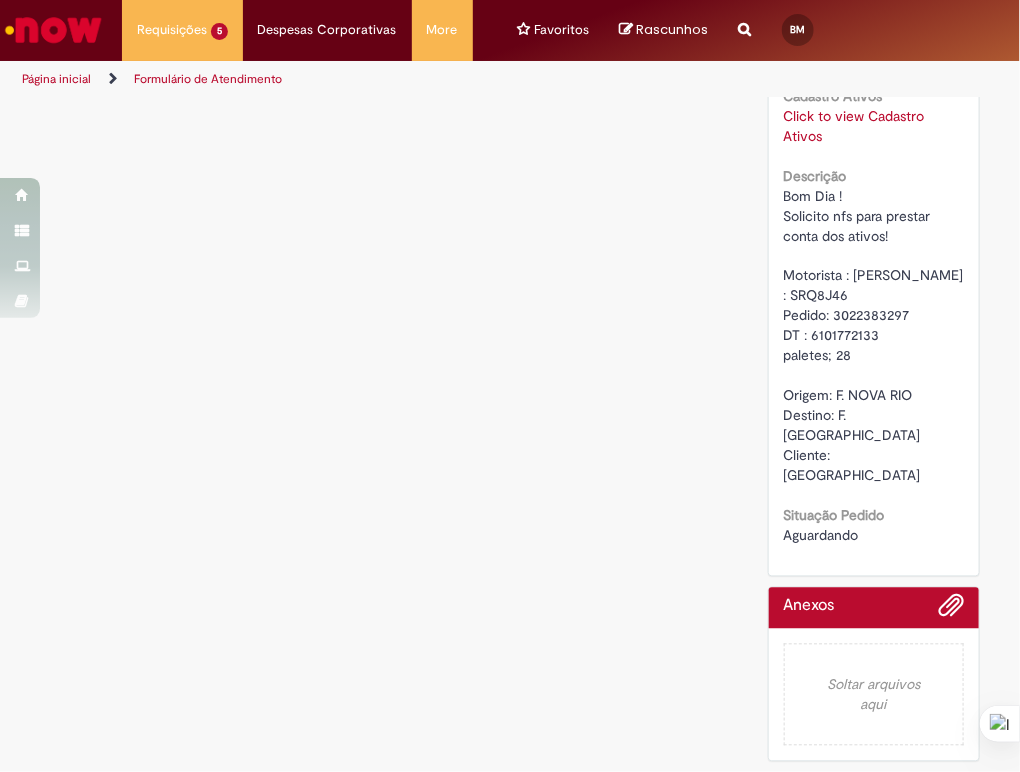 scroll, scrollTop: 0, scrollLeft: 0, axis: both 